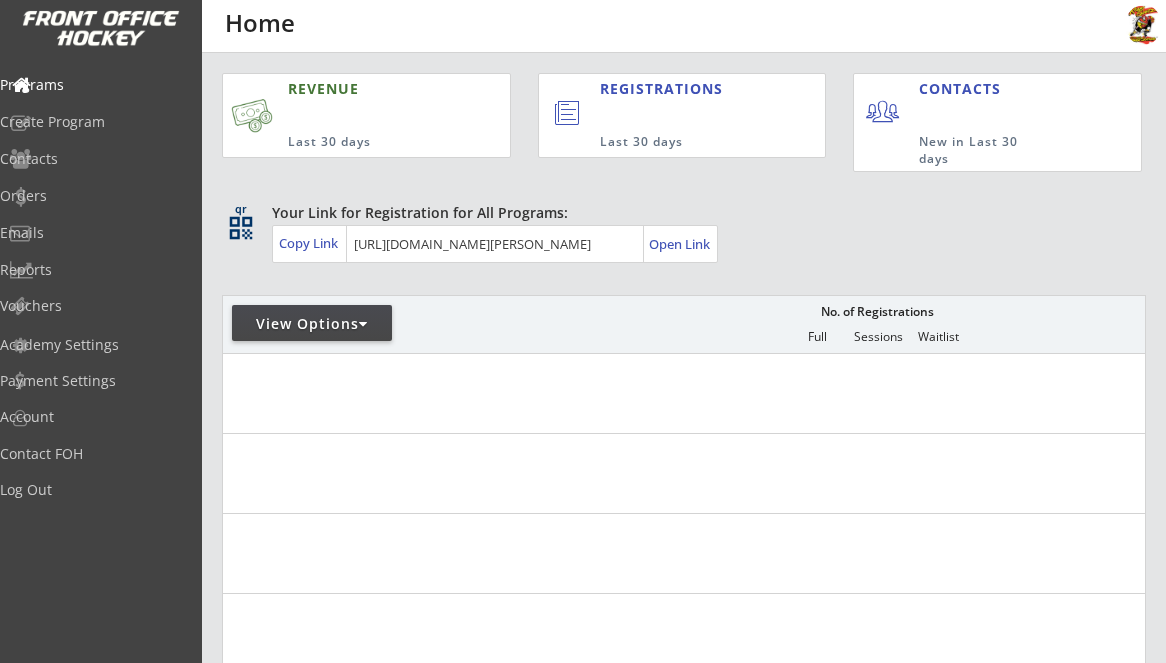 scroll, scrollTop: 0, scrollLeft: 0, axis: both 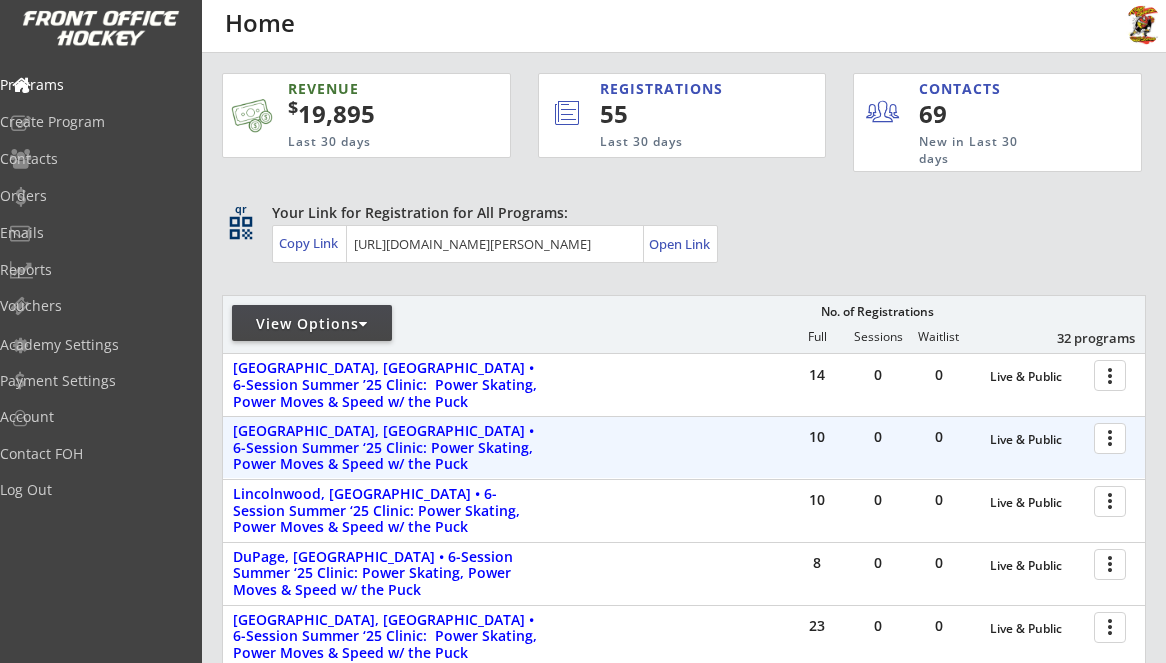 click at bounding box center [1113, 437] 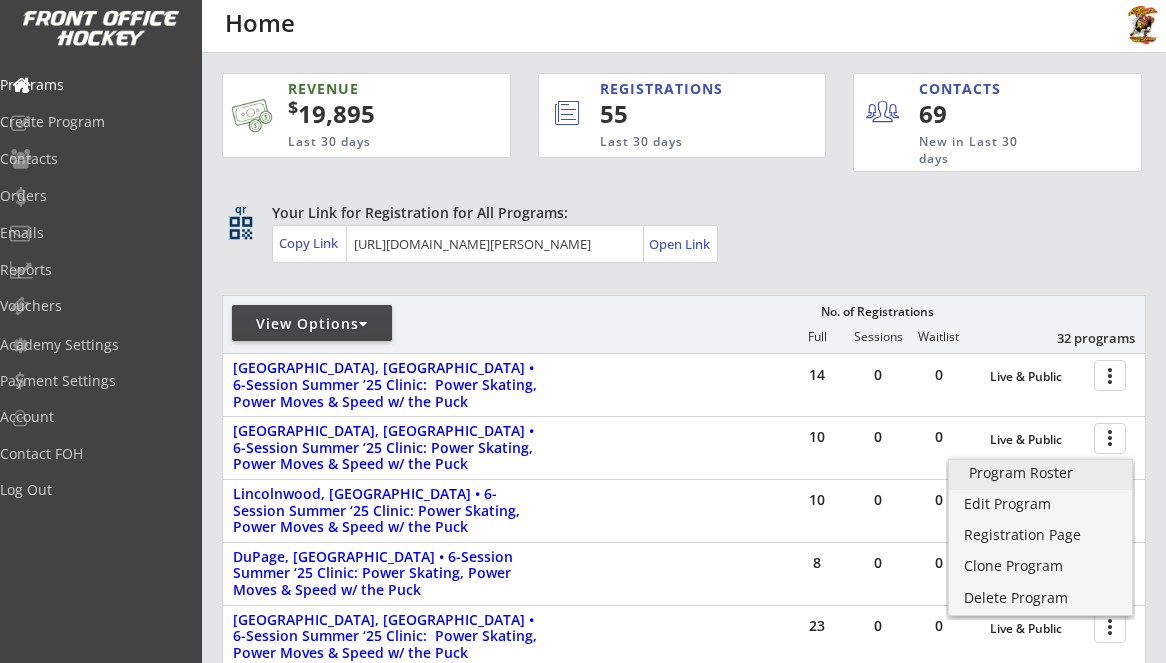 click on "Program Roster" at bounding box center (1040, 473) 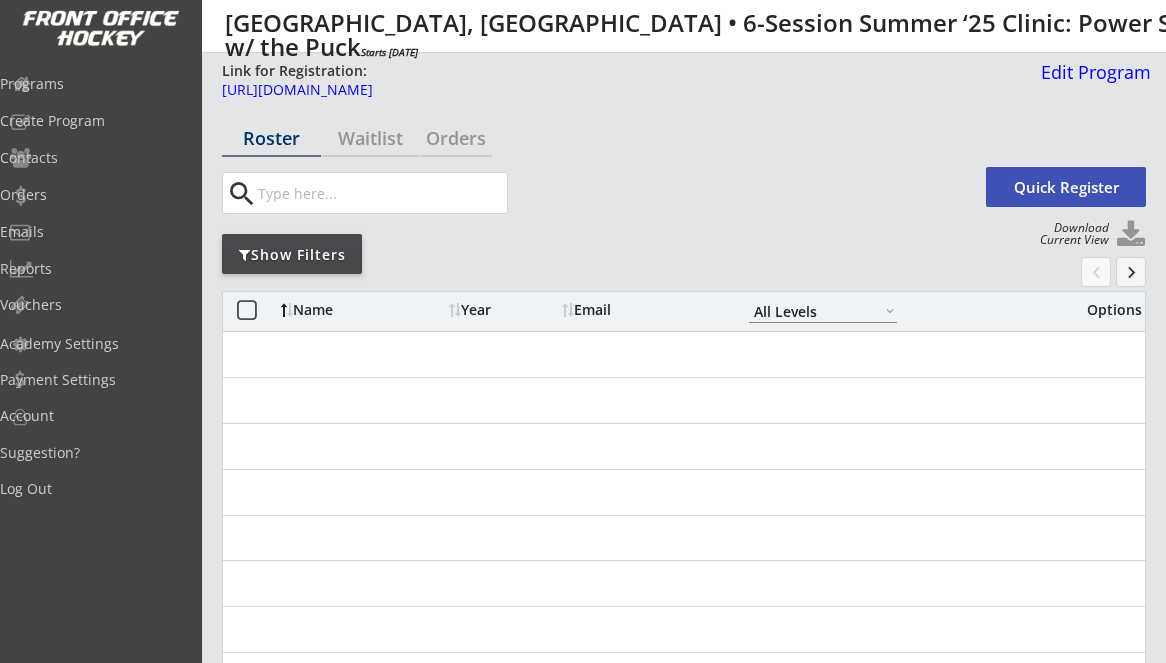 select on ""All Levels"" 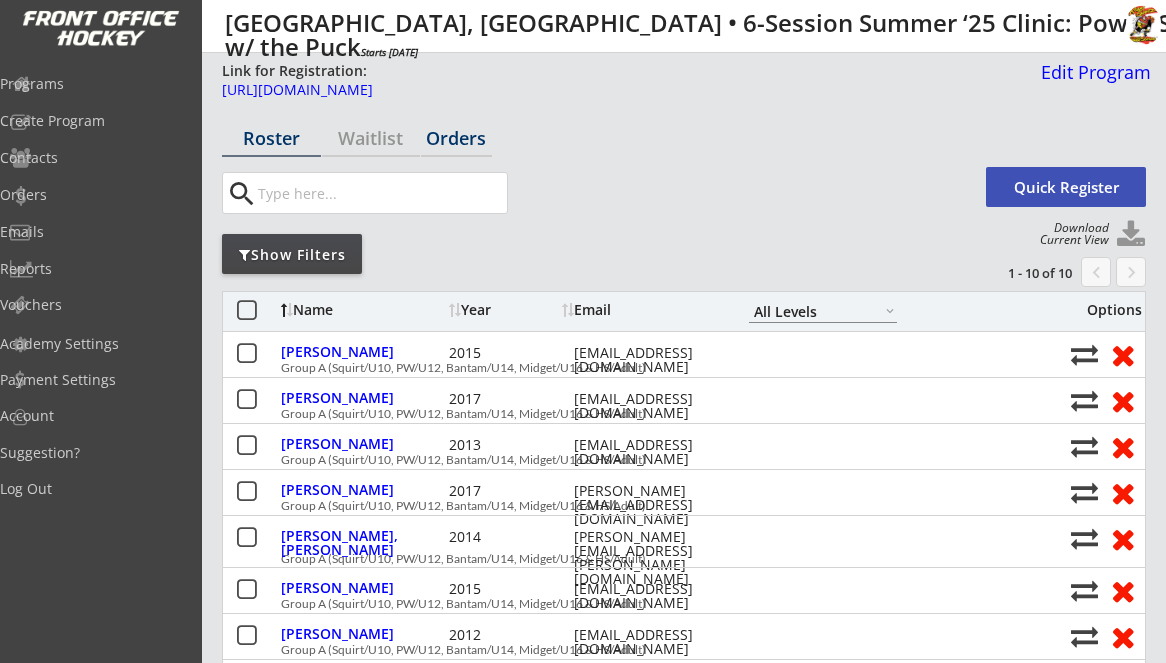 click on "Orders" at bounding box center (456, 138) 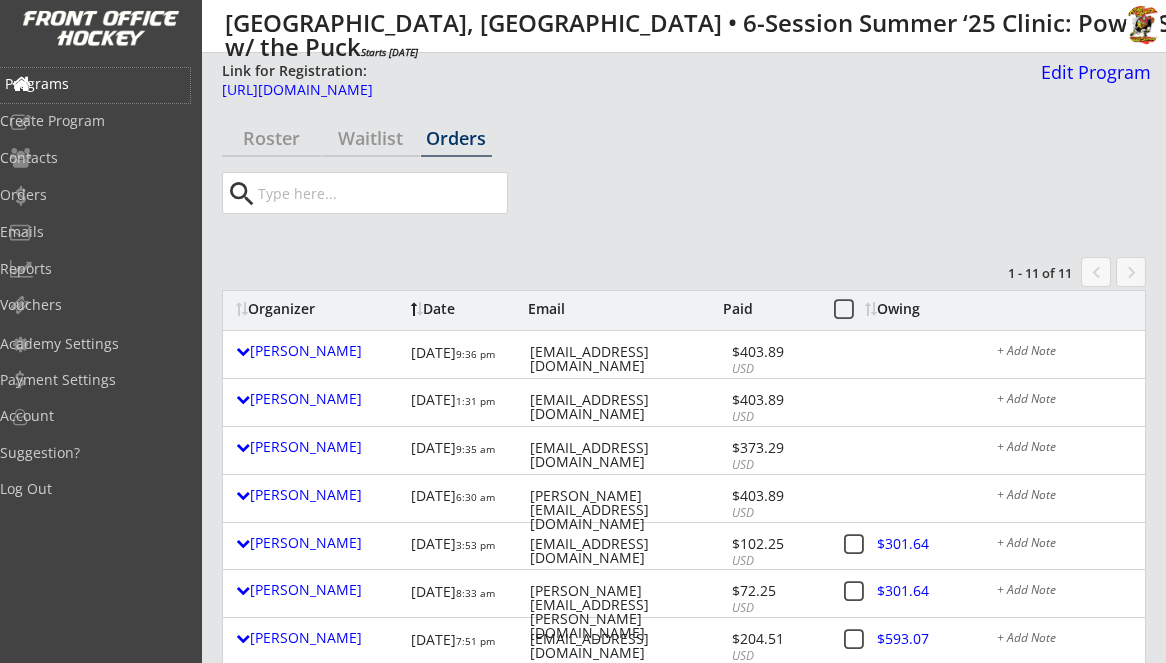 click on "Programs" at bounding box center (95, 84) 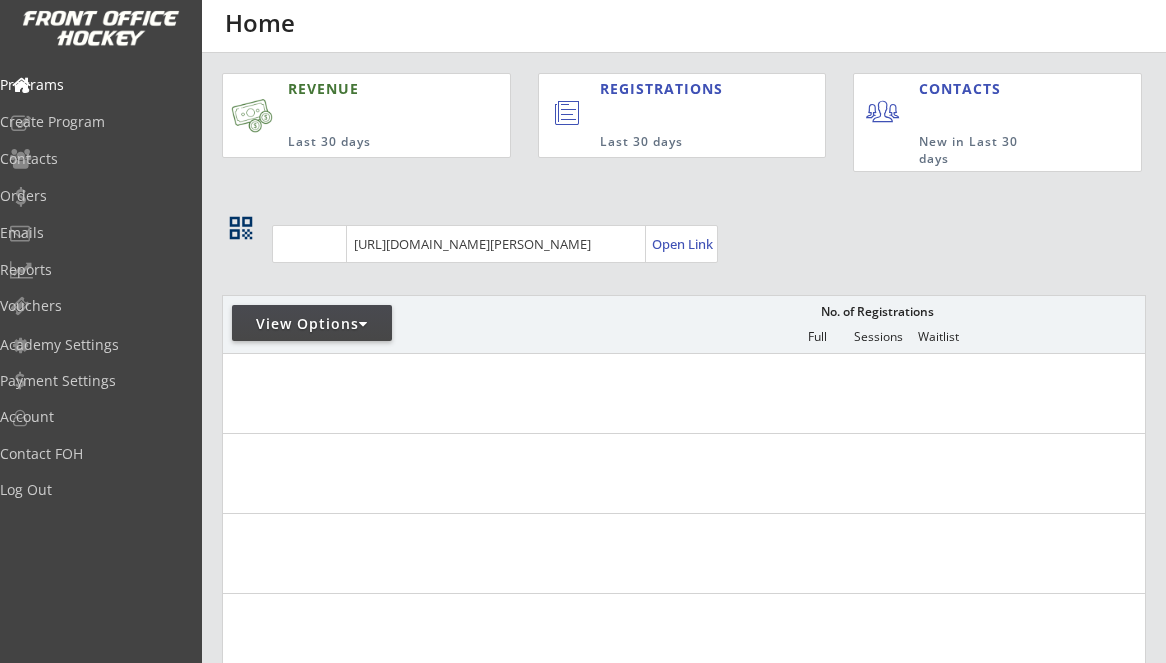 scroll, scrollTop: 0, scrollLeft: 0, axis: both 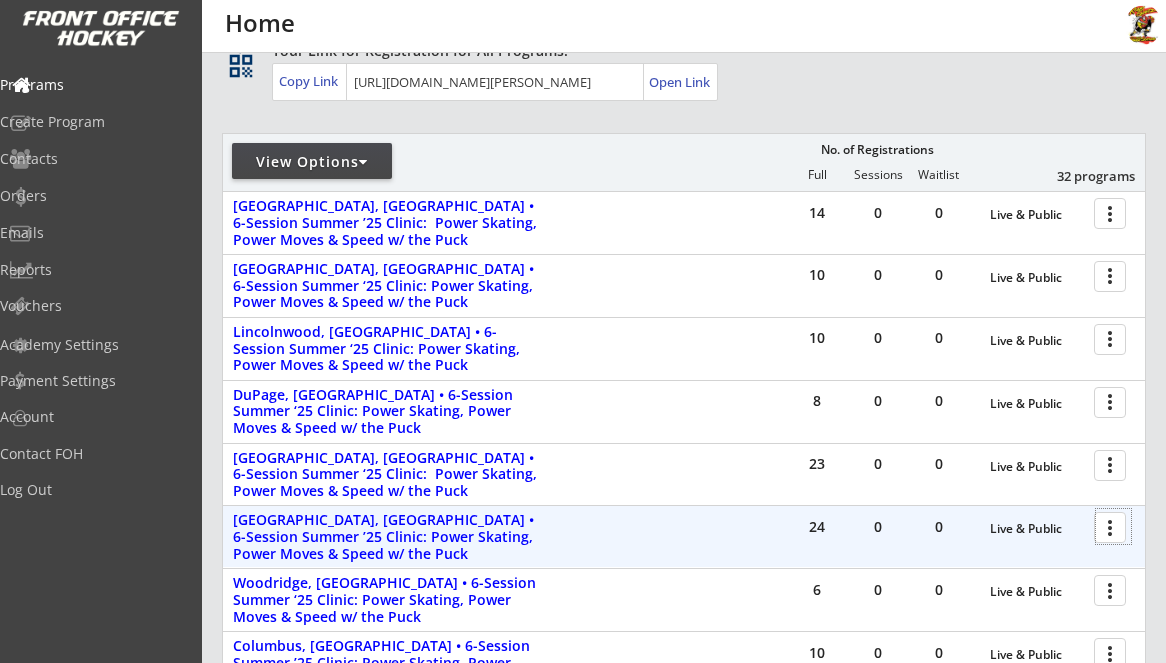 click at bounding box center (1113, 526) 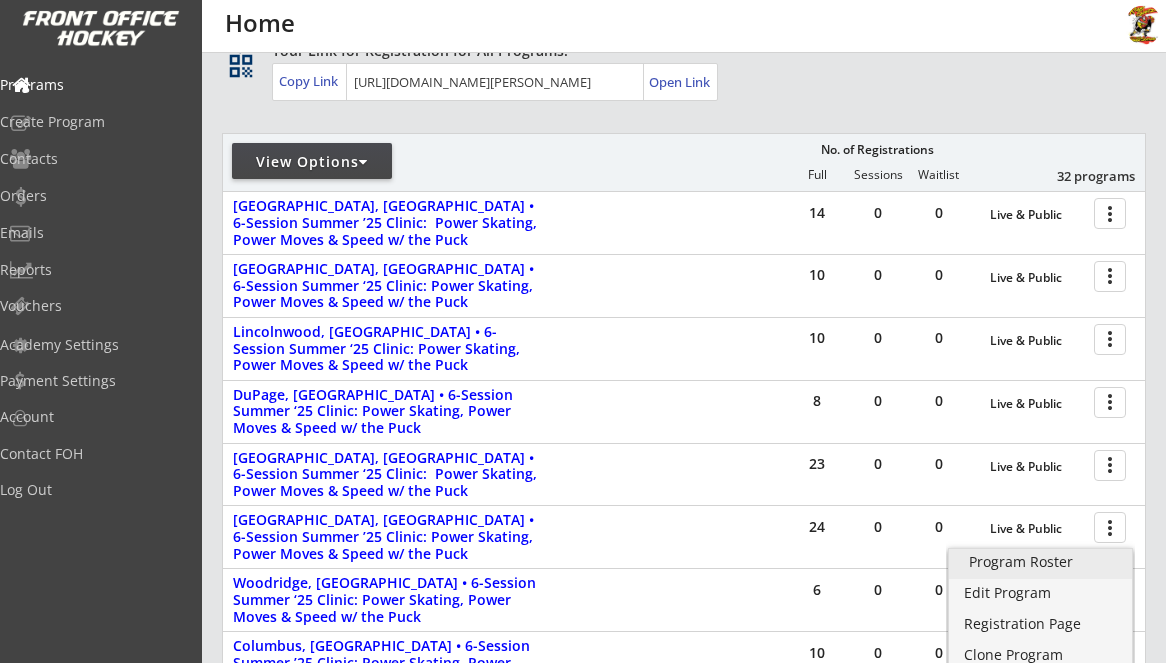 click on "Program Roster" at bounding box center [1040, 562] 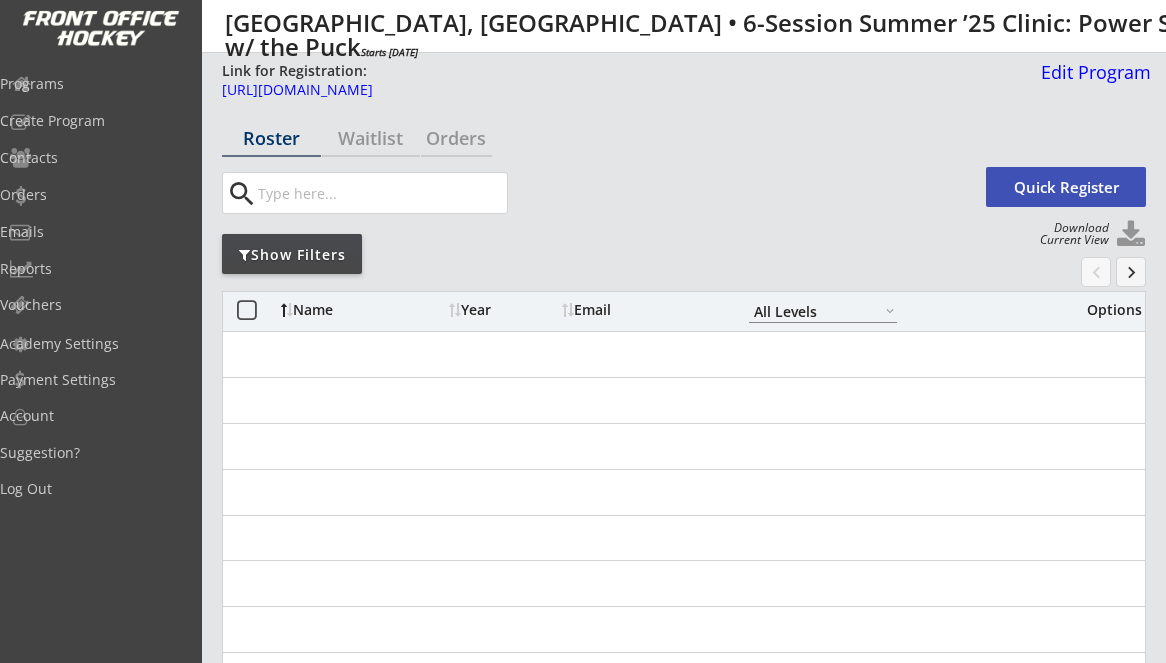 select on ""All Levels"" 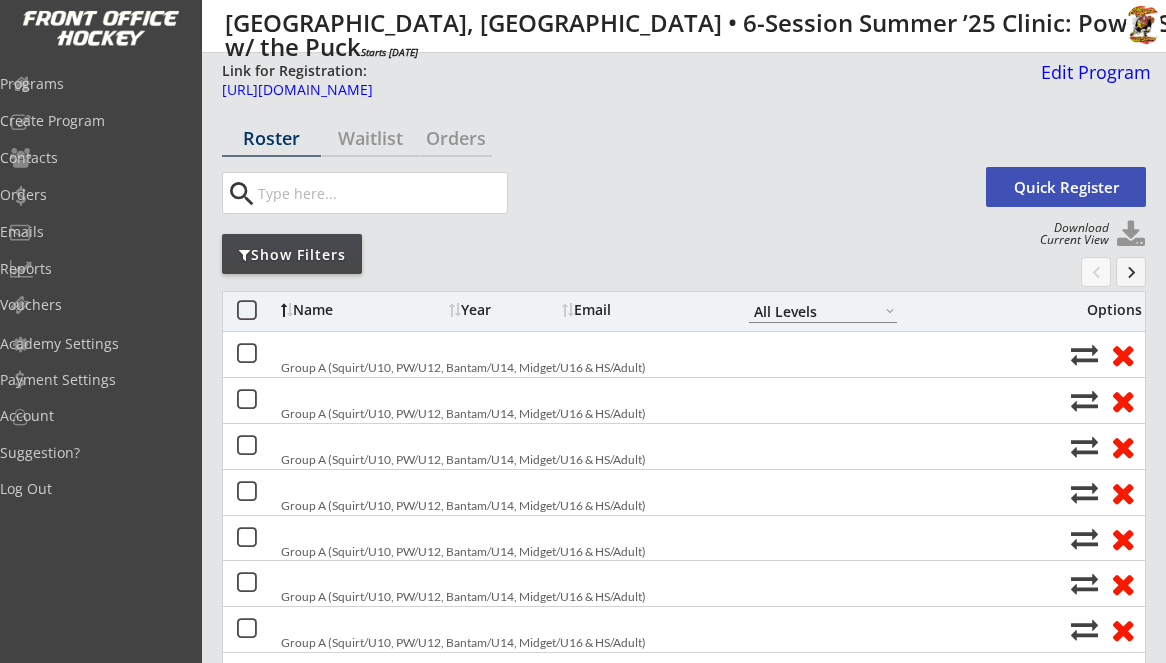 scroll, scrollTop: 0, scrollLeft: 0, axis: both 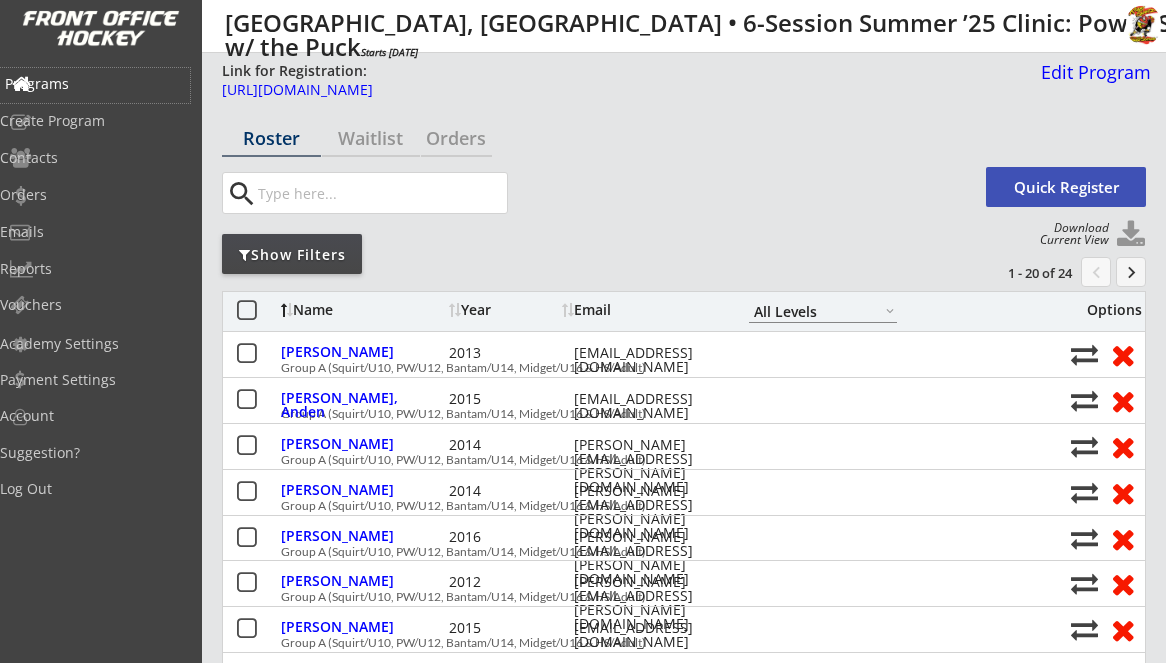 click on "Programs" at bounding box center (95, 84) 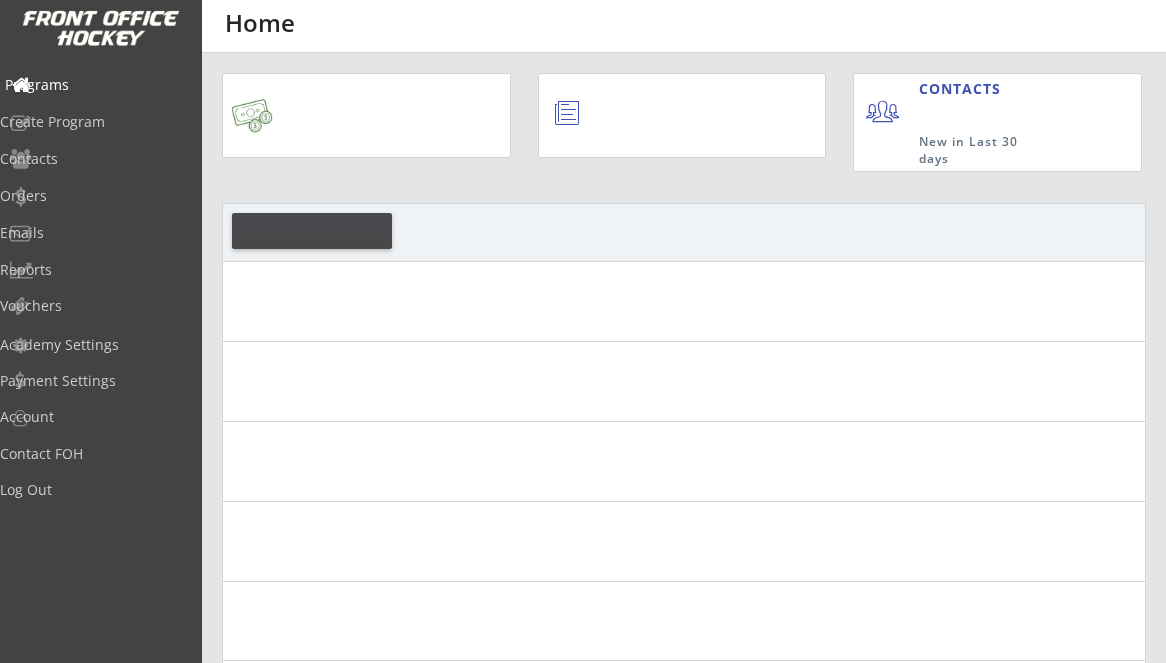 scroll, scrollTop: 0, scrollLeft: 0, axis: both 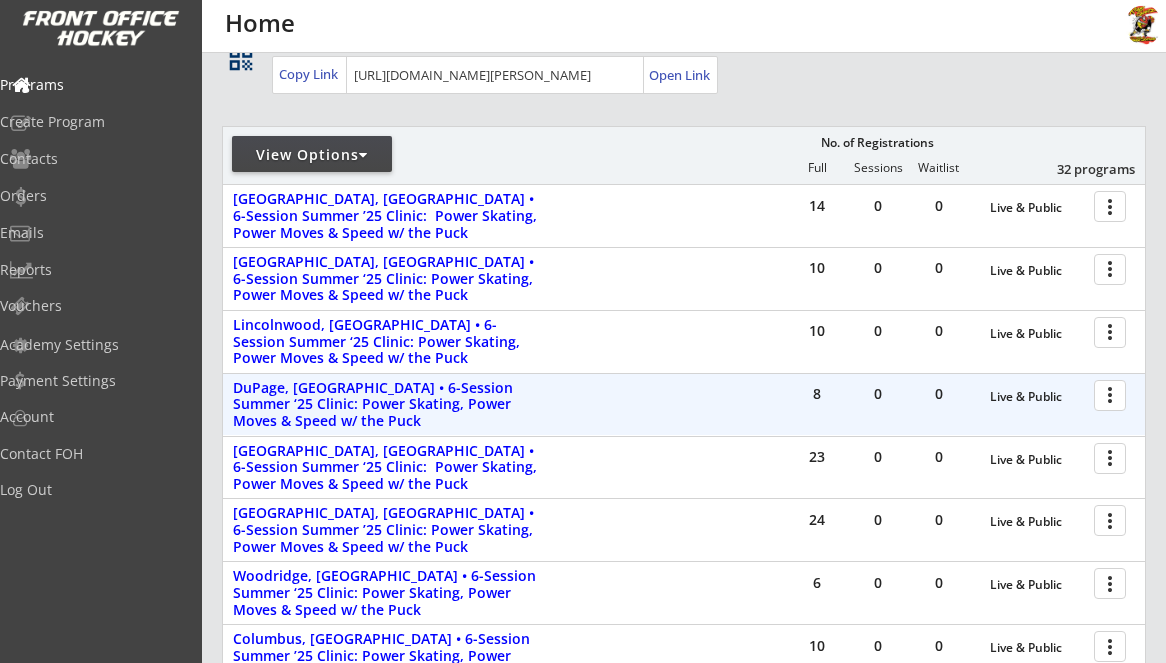 click at bounding box center (1113, 394) 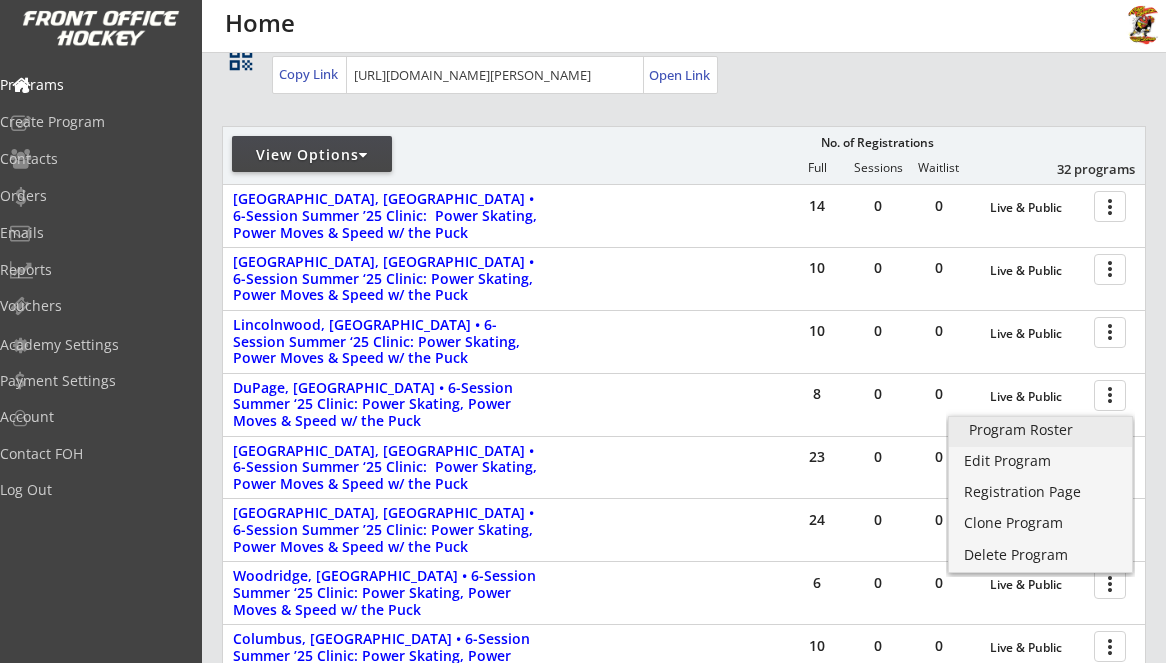 click on "Program Roster" at bounding box center (1040, 430) 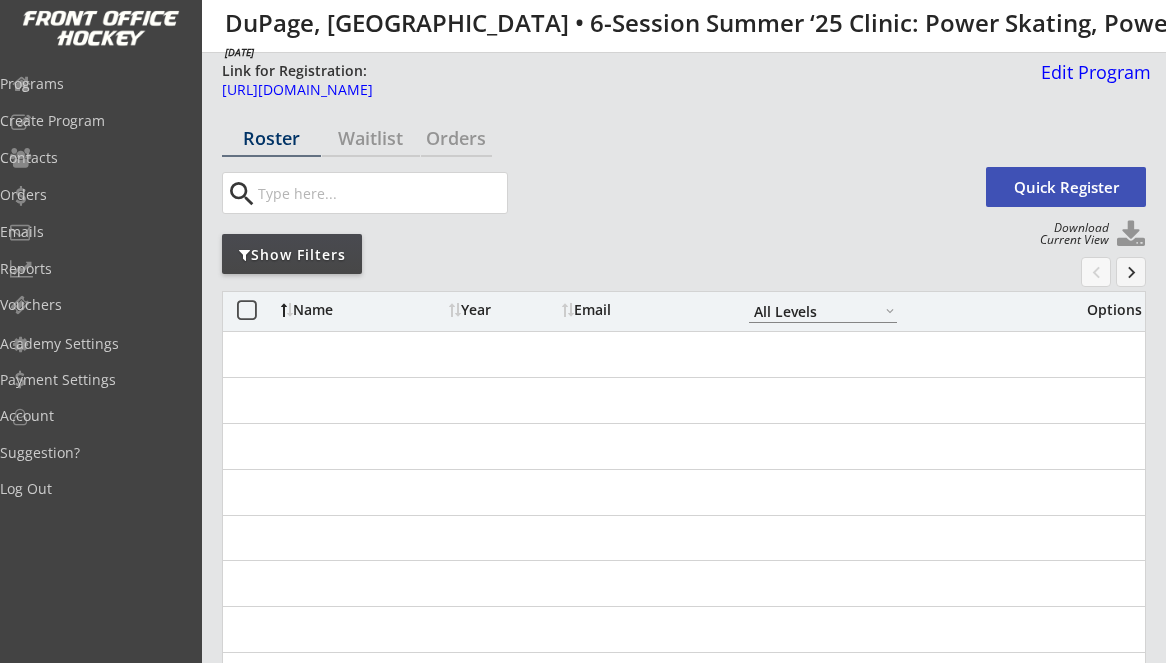 select on ""All Levels"" 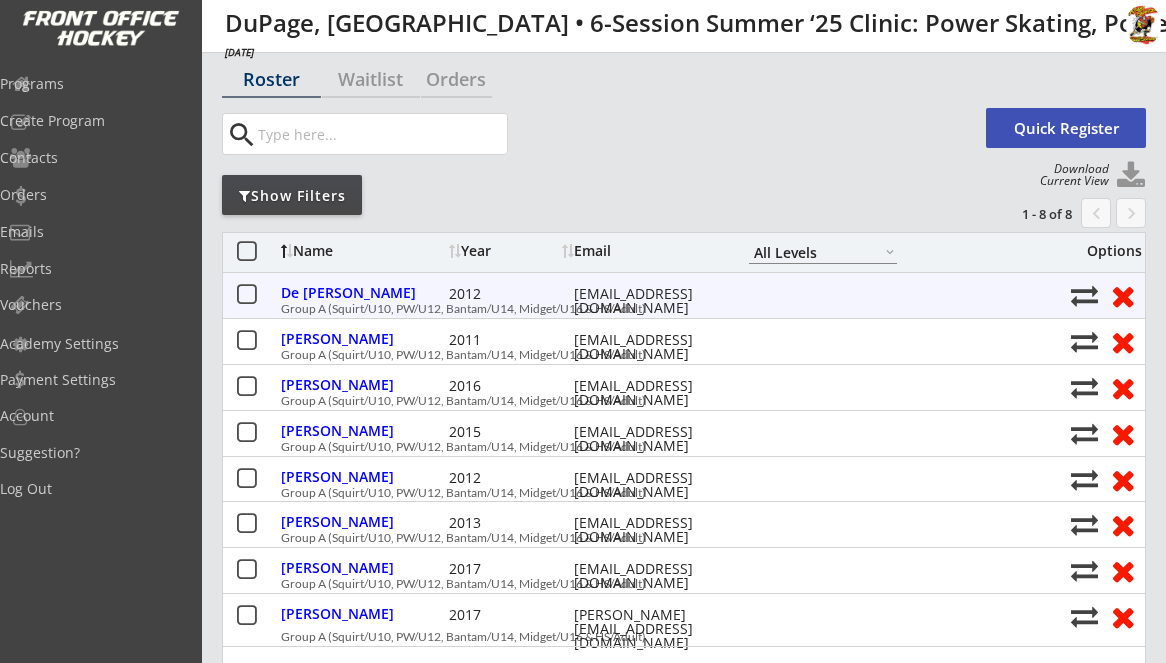 scroll, scrollTop: 0, scrollLeft: 0, axis: both 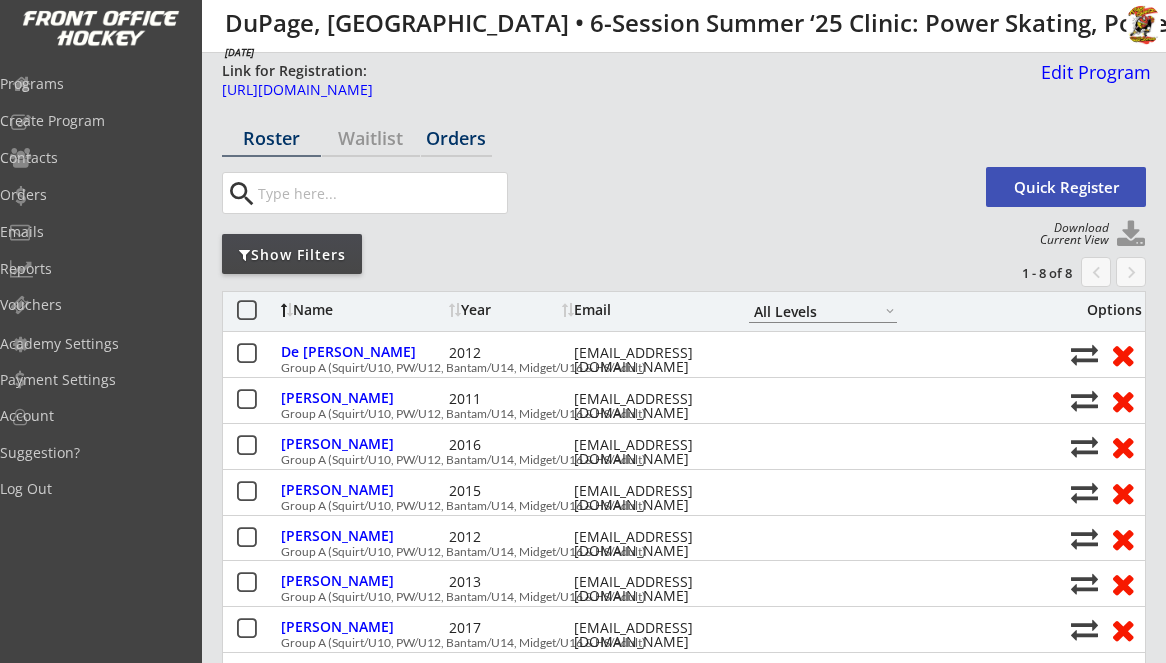 click on "Orders" at bounding box center [456, 138] 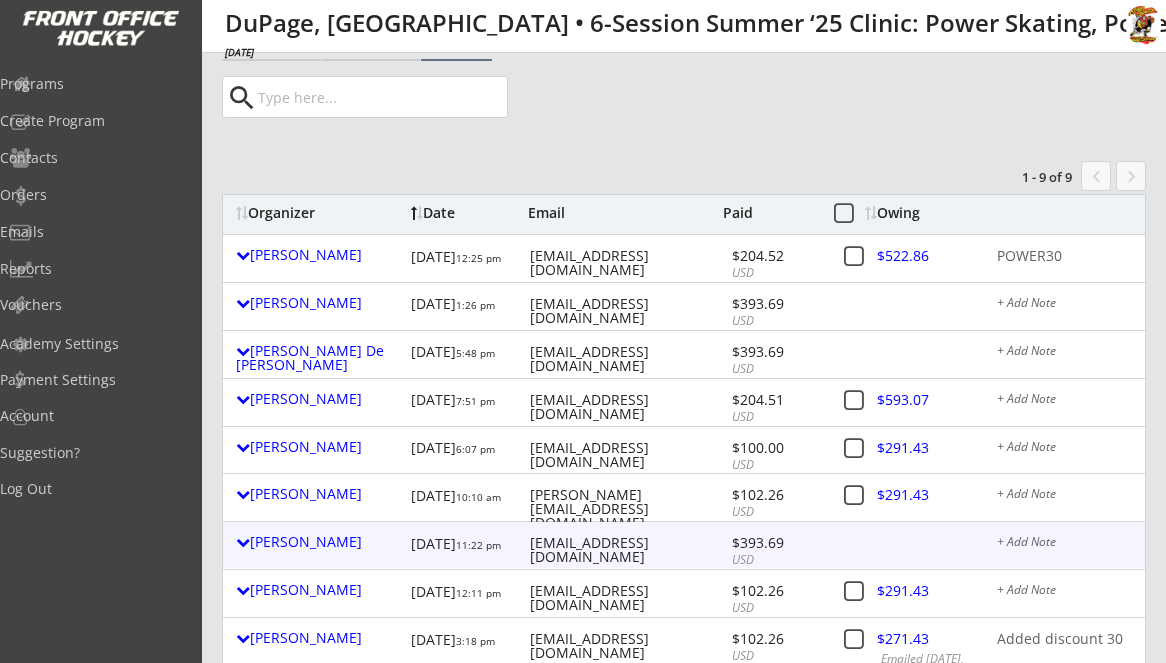 scroll, scrollTop: 46, scrollLeft: 0, axis: vertical 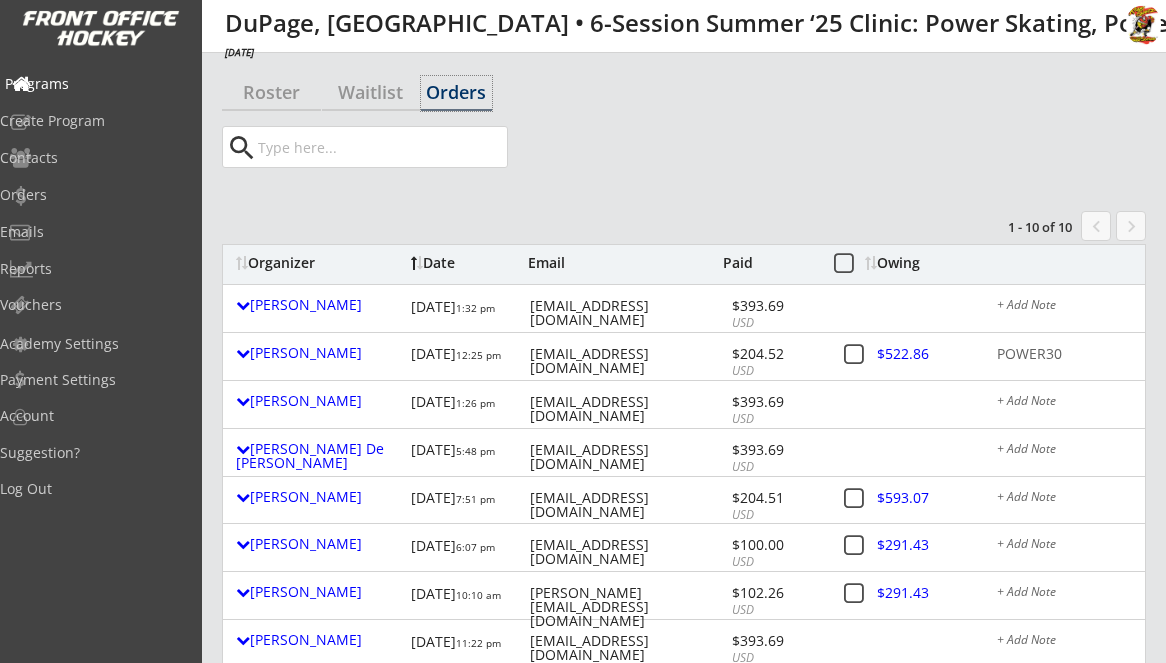 click on "Programs" at bounding box center (95, 84) 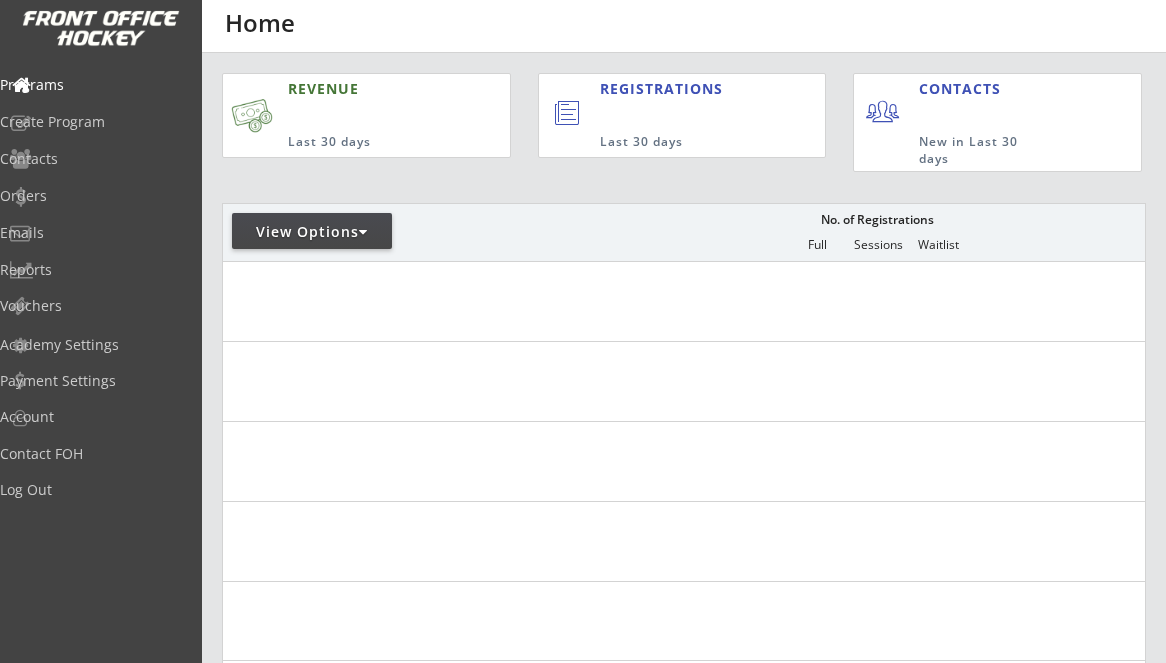 scroll, scrollTop: 0, scrollLeft: 0, axis: both 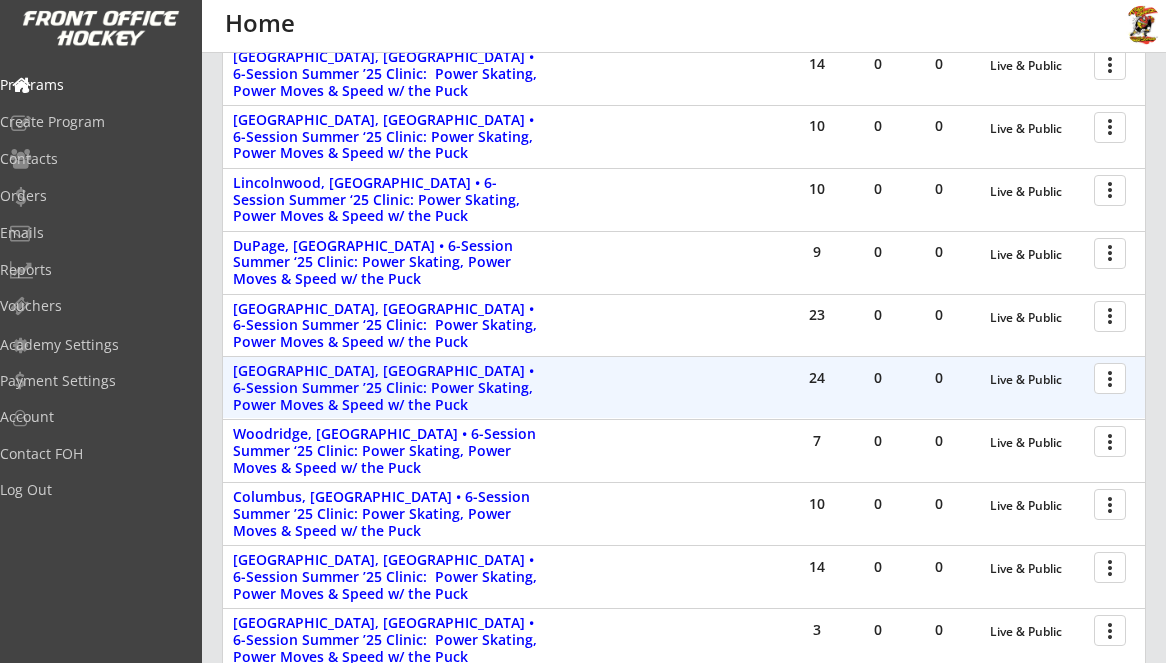 click at bounding box center (1113, 377) 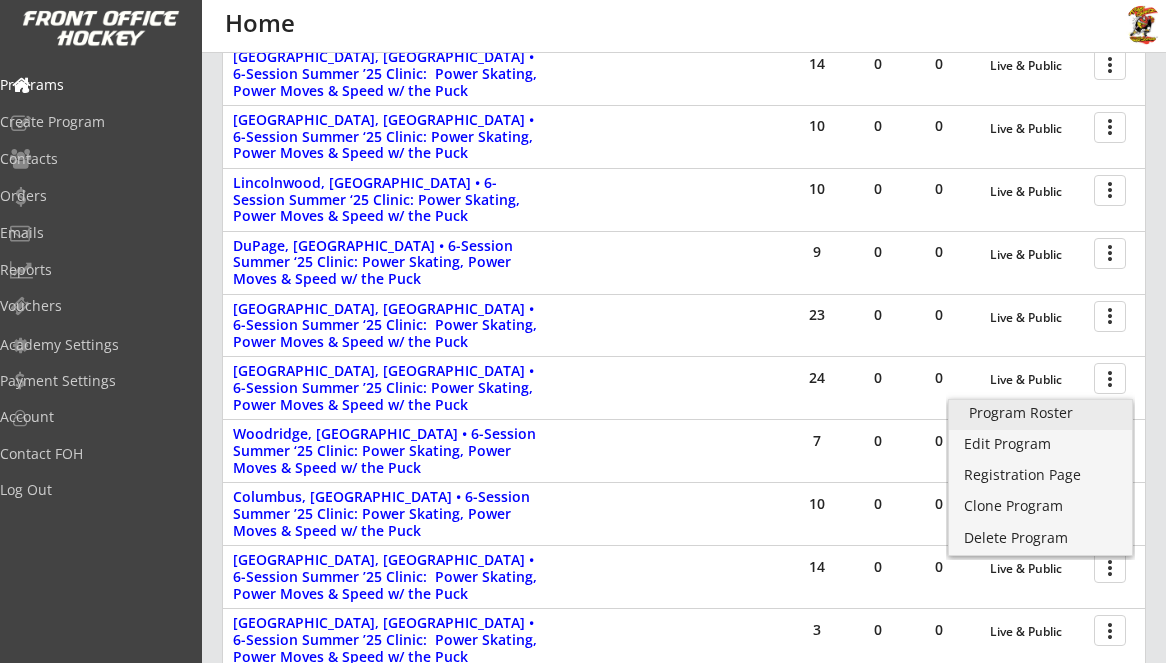 click on "Program Roster" at bounding box center (1040, 413) 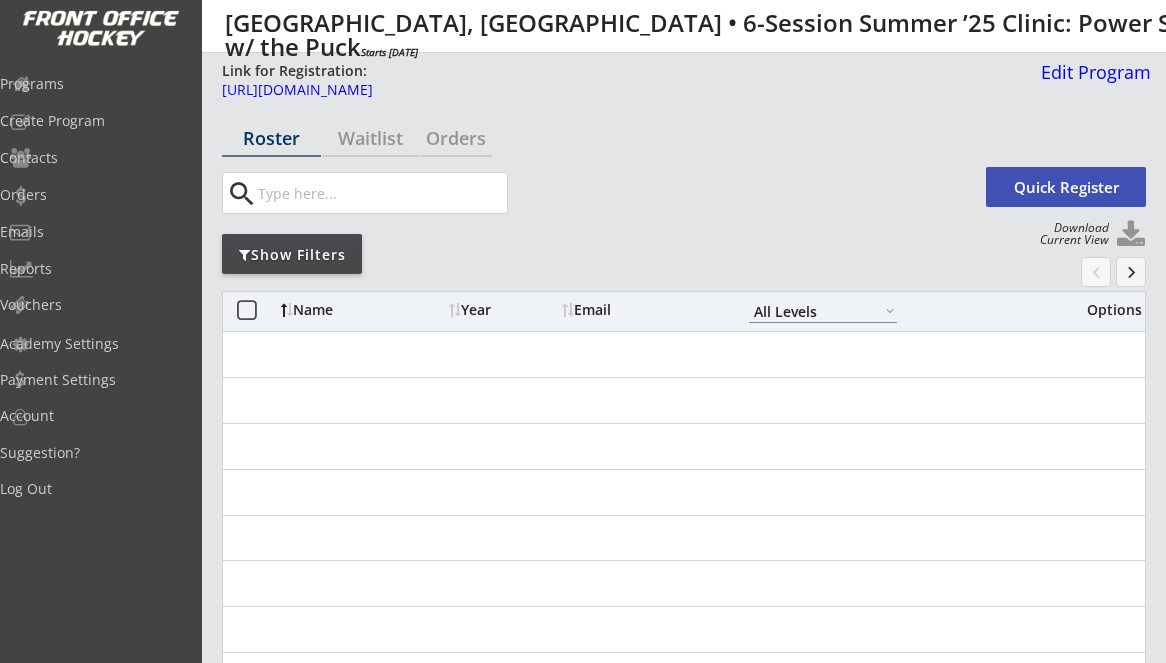 select on ""All Levels"" 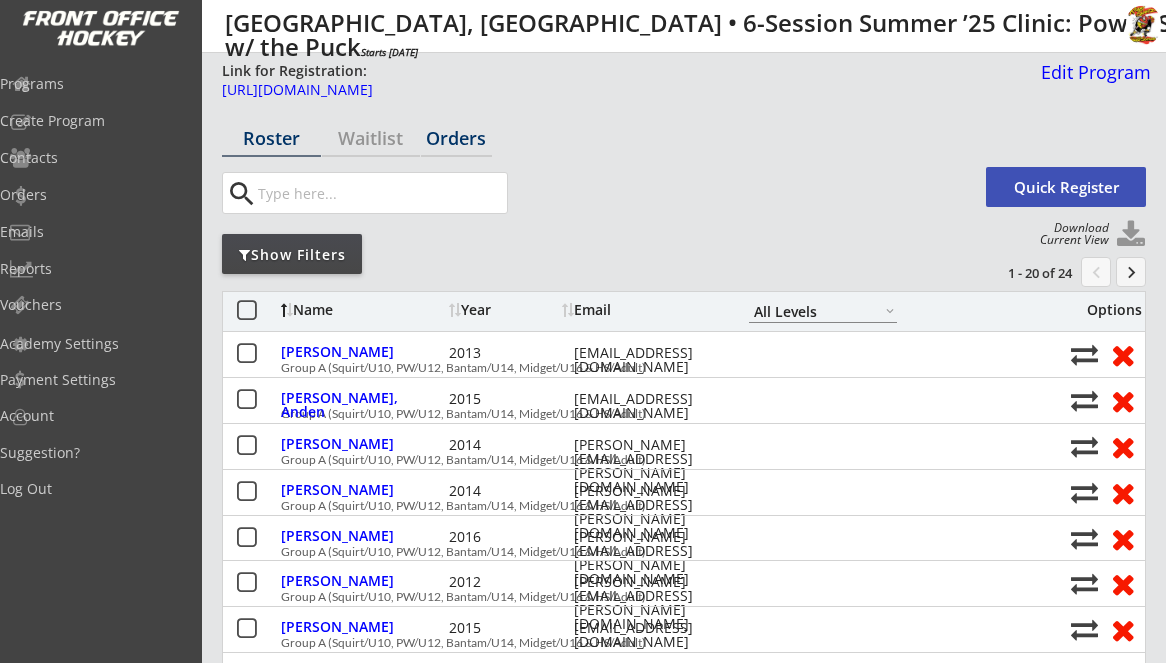 click on "Orders" at bounding box center [456, 138] 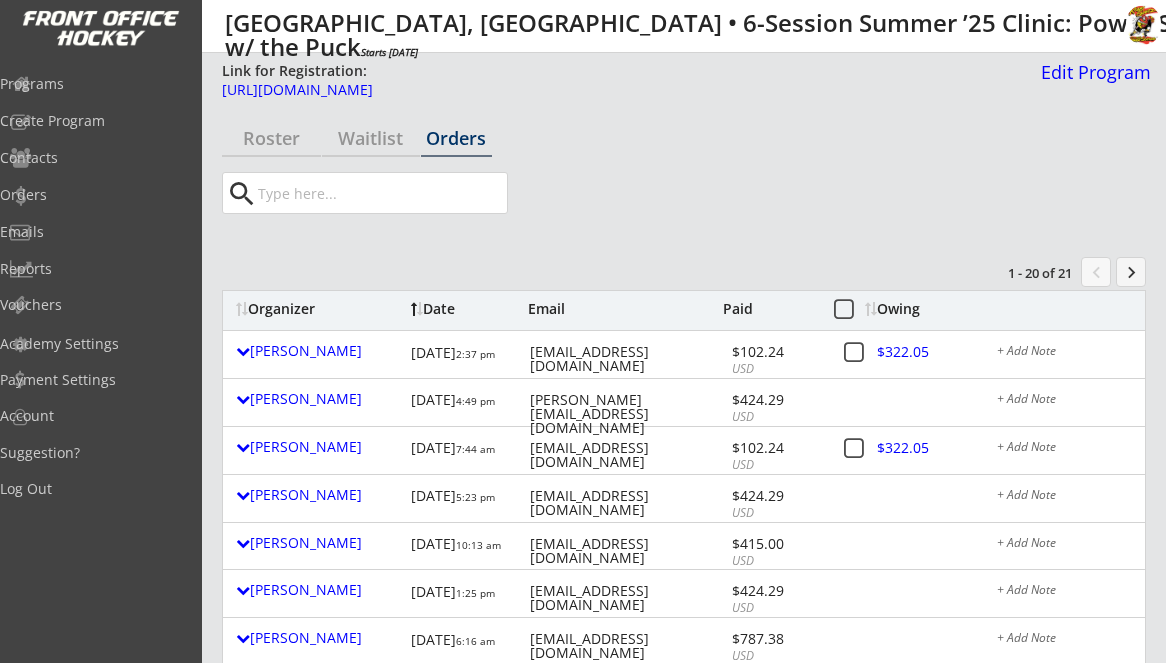 click on "Organizer  Date Email Paid  Owing" at bounding box center (684, 310) 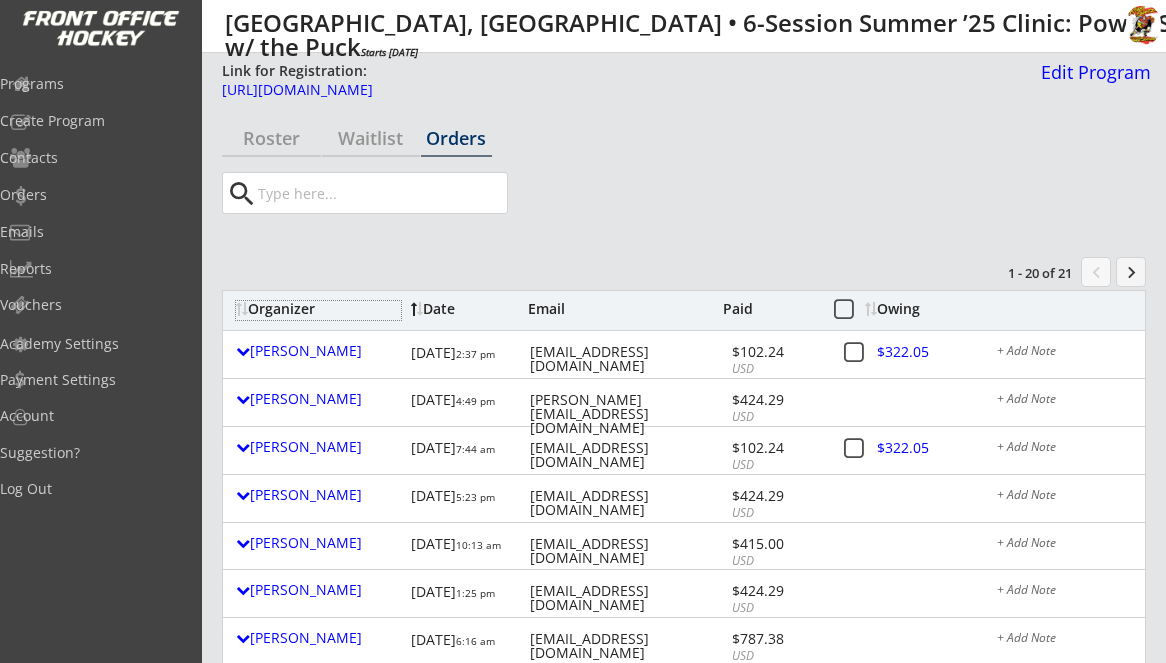 click on "Organizer" at bounding box center (318, 309) 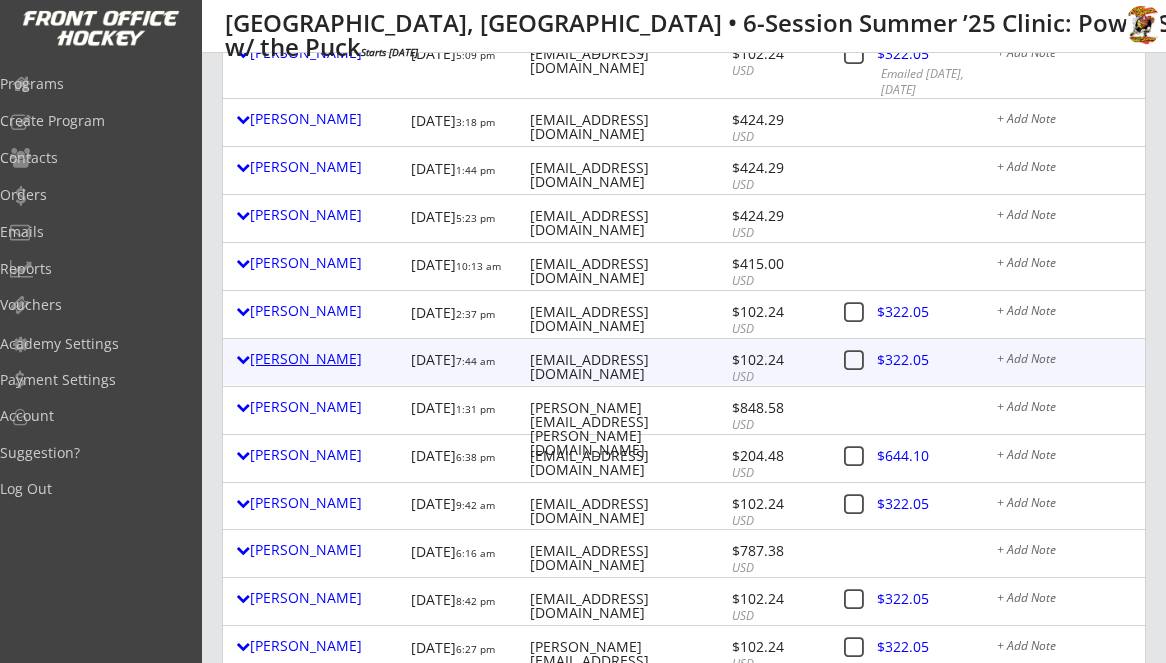 scroll, scrollTop: 623, scrollLeft: 0, axis: vertical 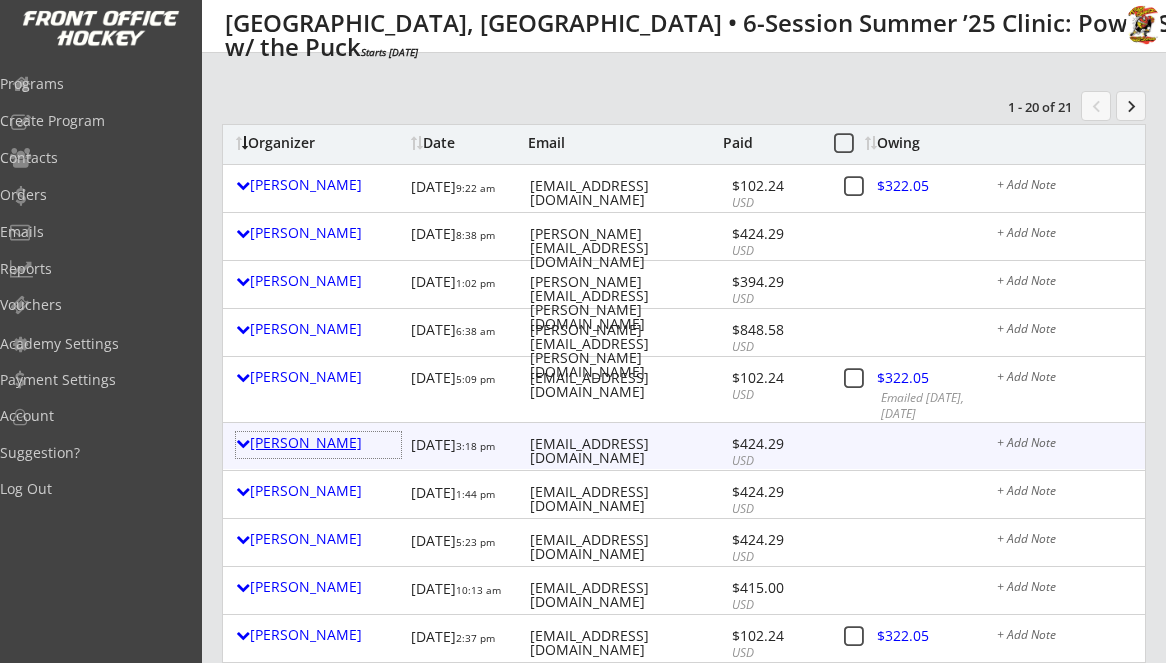 click on "[PERSON_NAME]" at bounding box center [318, 443] 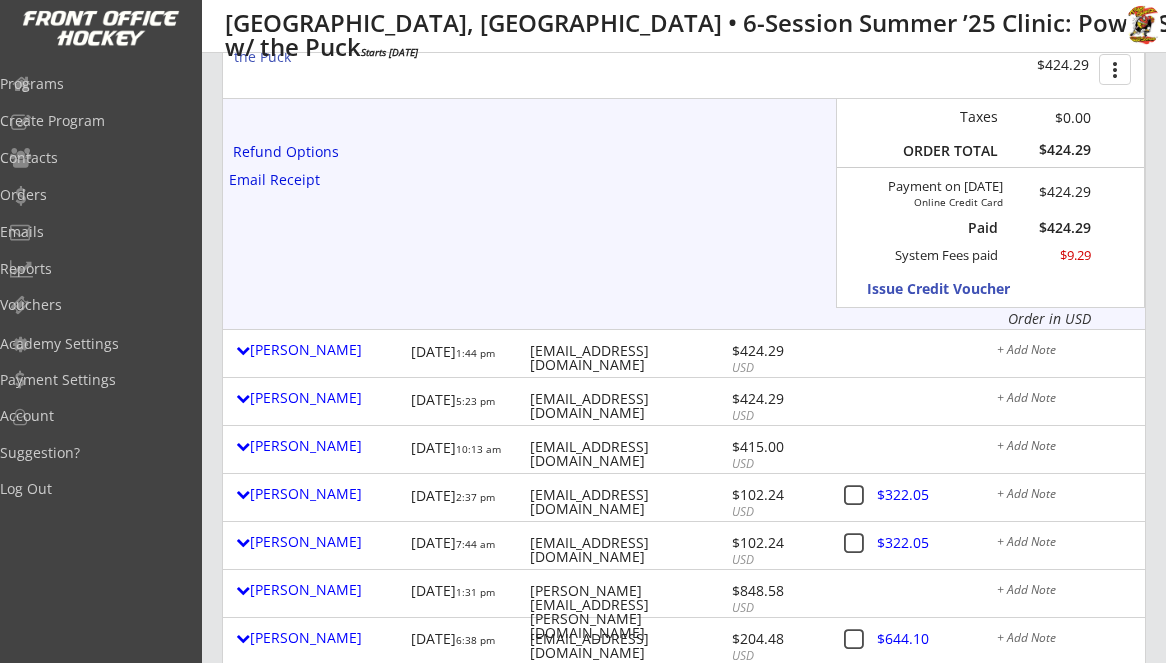 scroll, scrollTop: 509, scrollLeft: 0, axis: vertical 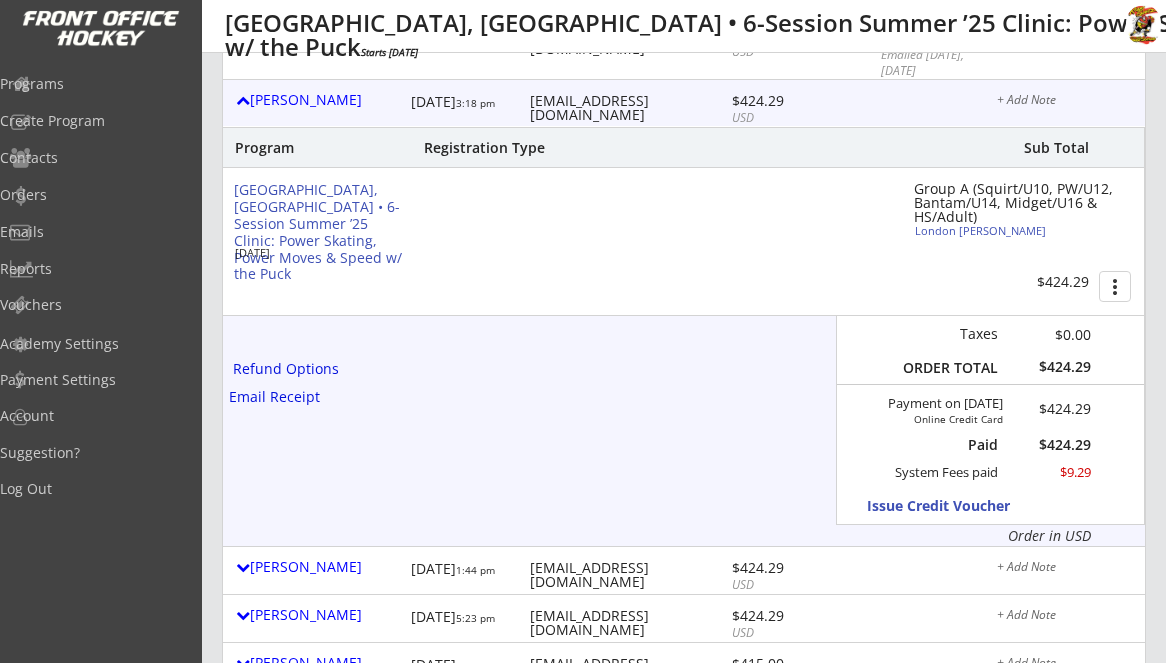 click on "more_vert" at bounding box center (1115, 286) 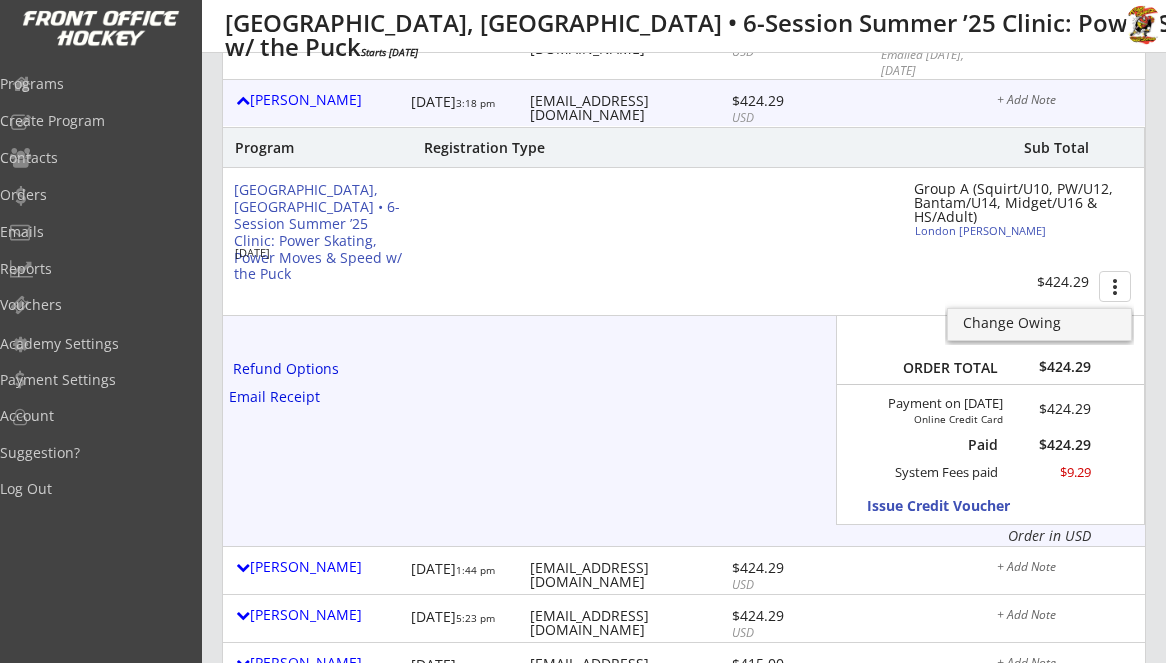 click on "Program Registration Type Sub Total [GEOGRAPHIC_DATA], [GEOGRAPHIC_DATA] • 6-Session Summer ’25 Clinic: Power Skating, Power Moves & Speed w/ the Puck  [DATE] Group A (Squirt/U10, PW/U12, Bantam/U14, Midget/U16 & HS/Adult)
[GEOGRAPHIC_DATA] [PERSON_NAME] $424.29 more_vert Taxes $0.00 ORDER TOTAL $424.29 Payment on [DATE] Online Credit Card $424.29 Paid $424.29 System Fees paid $9.29 Issue Credit Voucher Order in USD" at bounding box center [683, 336] 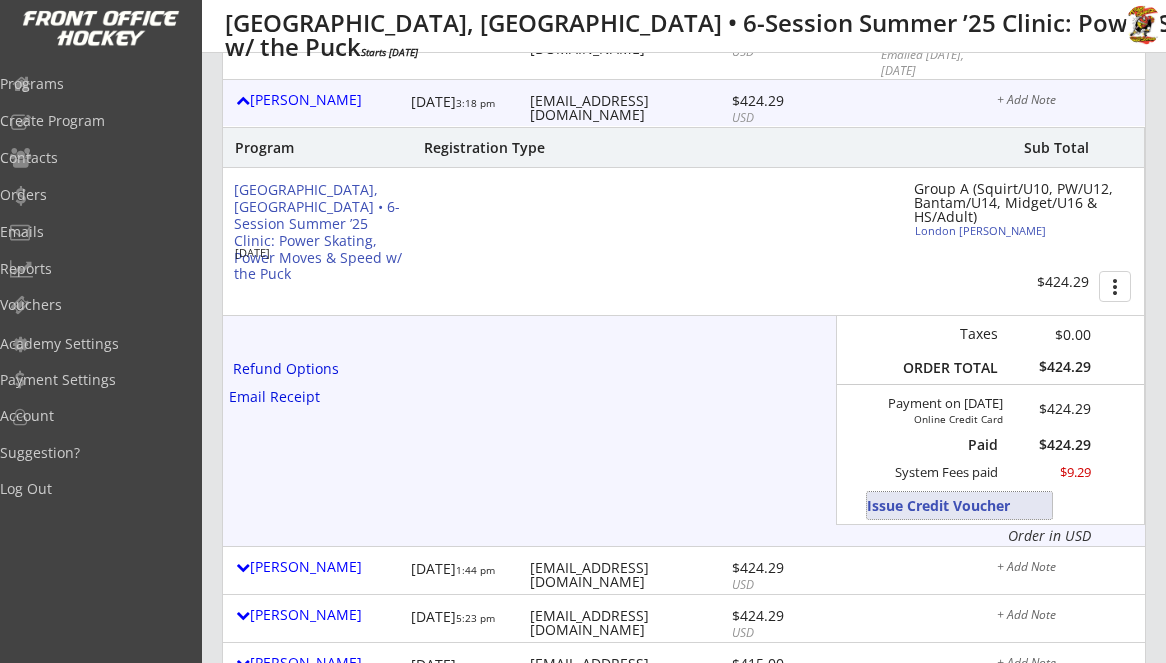 click on "Issue Credit Voucher" at bounding box center [959, 505] 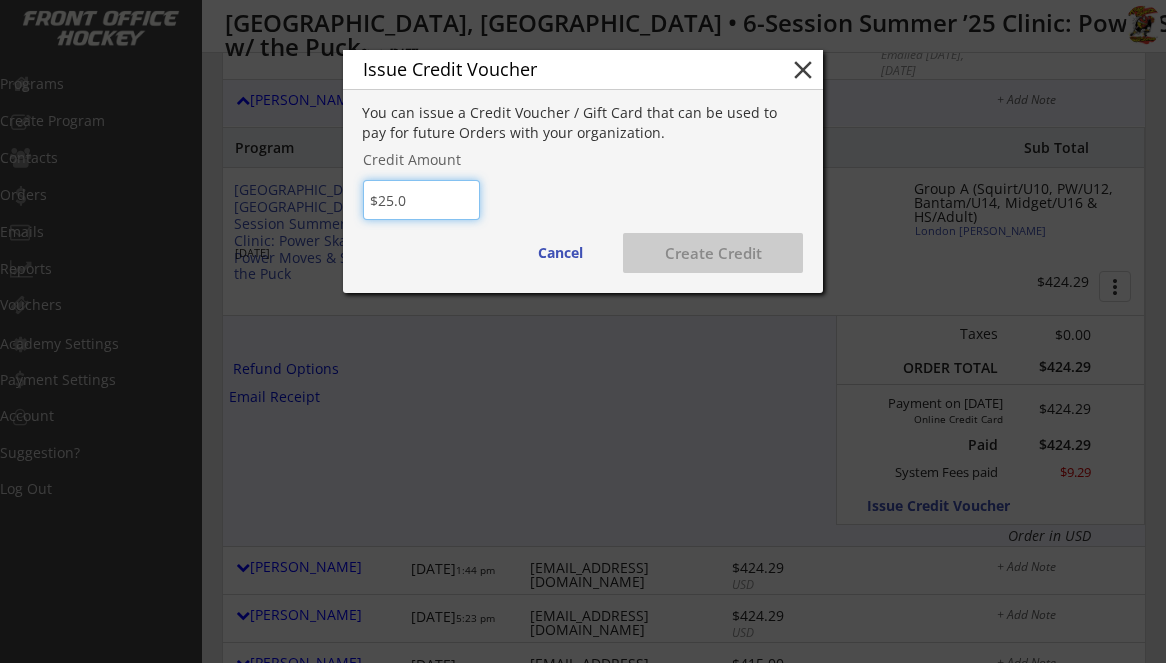 type on "$25.00" 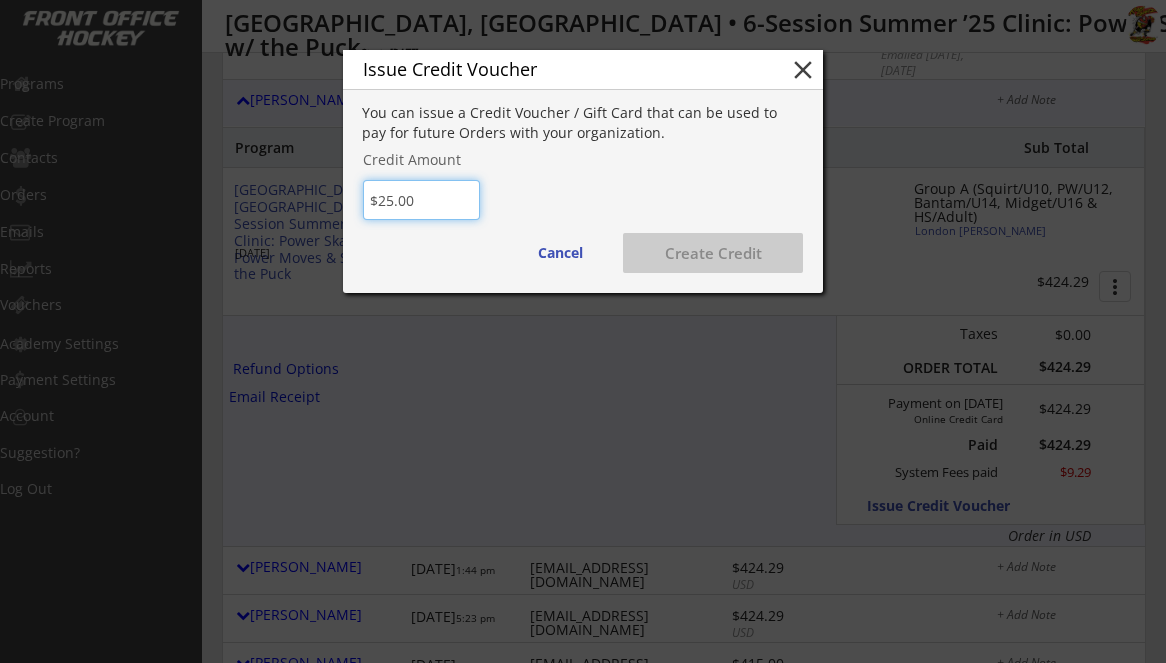 type 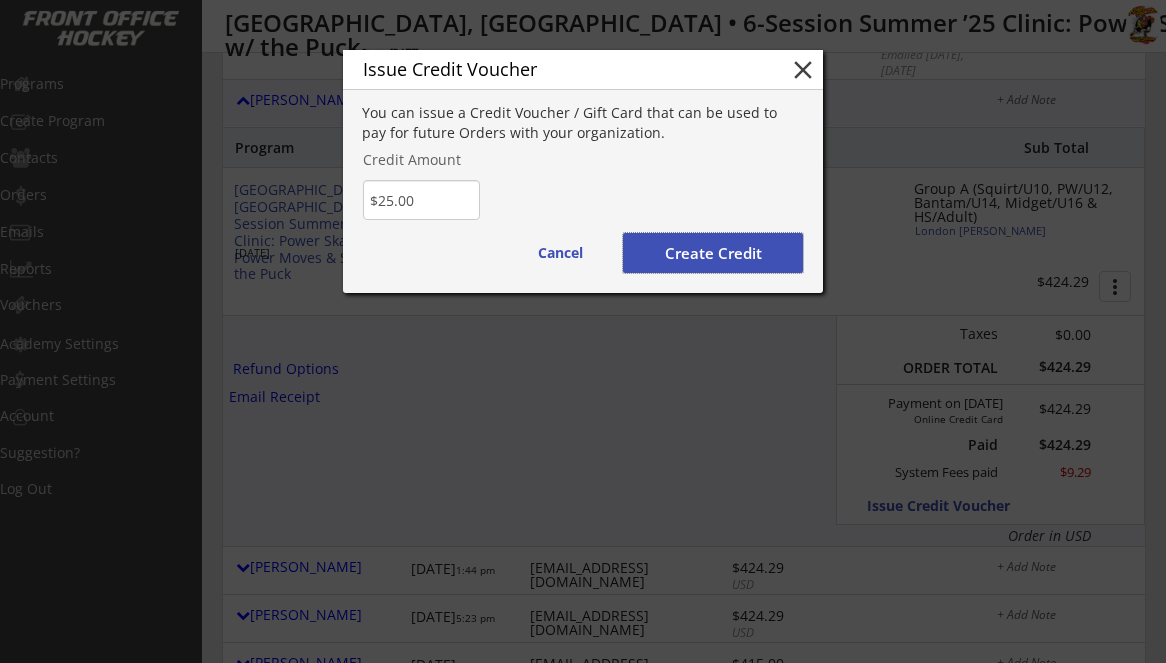click on "Create Credit" at bounding box center (713, 253) 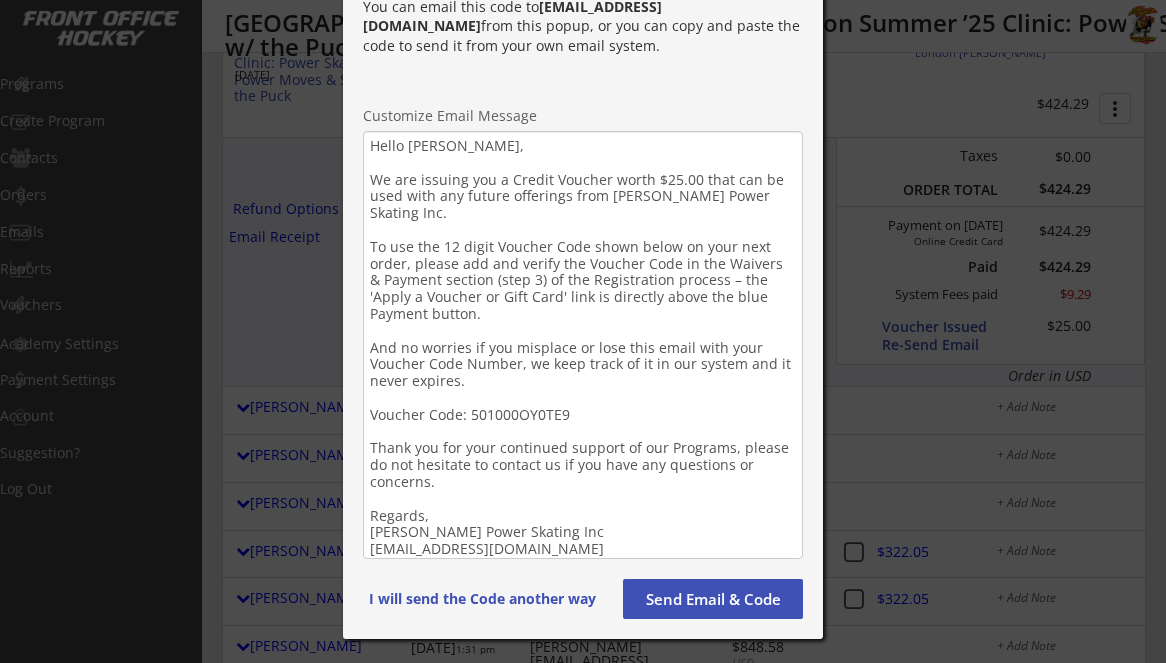 scroll, scrollTop: 878, scrollLeft: 0, axis: vertical 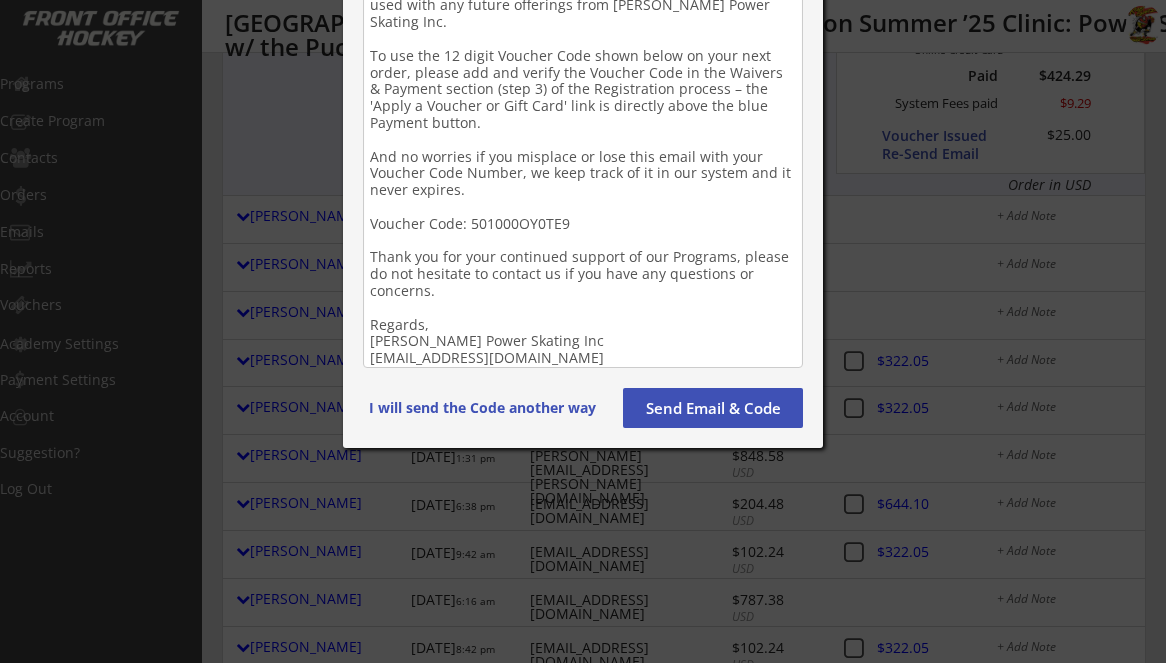 click on "The Credit Voucher has been created.
Voucher code:  501000OY0TE9 You can email this code to  [EMAIL_ADDRESS][DOMAIN_NAME]  from this popup, or you can copy and paste the code to send it from your own email system. Customize Email Message Hello [PERSON_NAME],
We are issuing you a Credit Voucher worth $25.00 that can be used with any future offerings from [PERSON_NAME] Power Skating Inc.
To use the 12 digit Voucher Code shown below on your next order, please add and verify the Voucher Code in the Waivers & Payment section (step 3) of the Registration process – the 'Apply a Voucher or Gift Card' link is directly above the blue Payment button.
And no worries if you misplace or lose this email with your Voucher Code Number, we keep track of it in our system and it never expires.
Voucher Code: 501000OY0TE9
Thank you for your continued support of our Programs, please do not hesitate to contact us if you have any questions or concerns.
Regards,
[PERSON_NAME] Power Skating Inc
[EMAIL_ADDRESS][DOMAIN_NAME]" at bounding box center (583, 91) 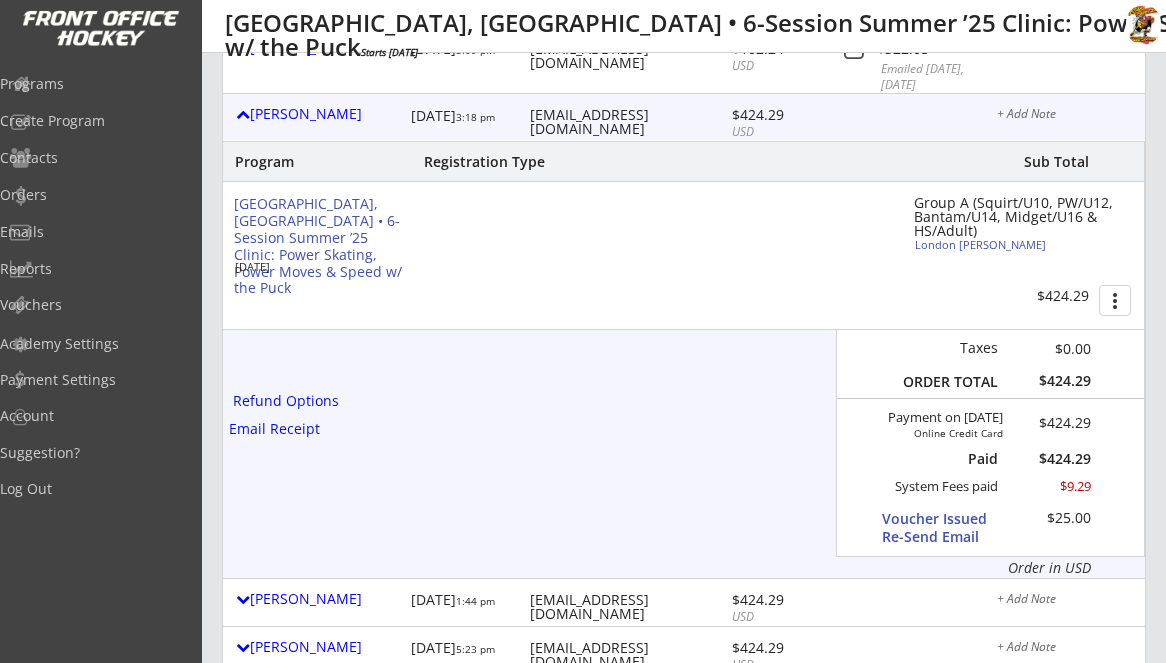 scroll, scrollTop: 491, scrollLeft: 0, axis: vertical 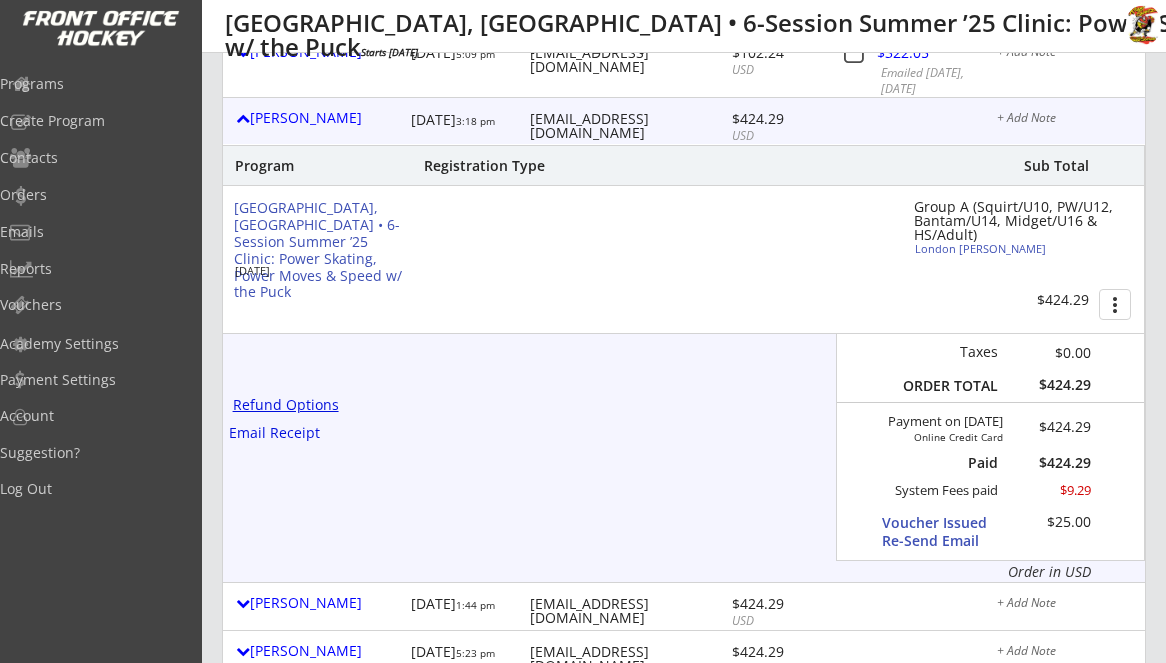 click on "Refund Options" at bounding box center (287, 405) 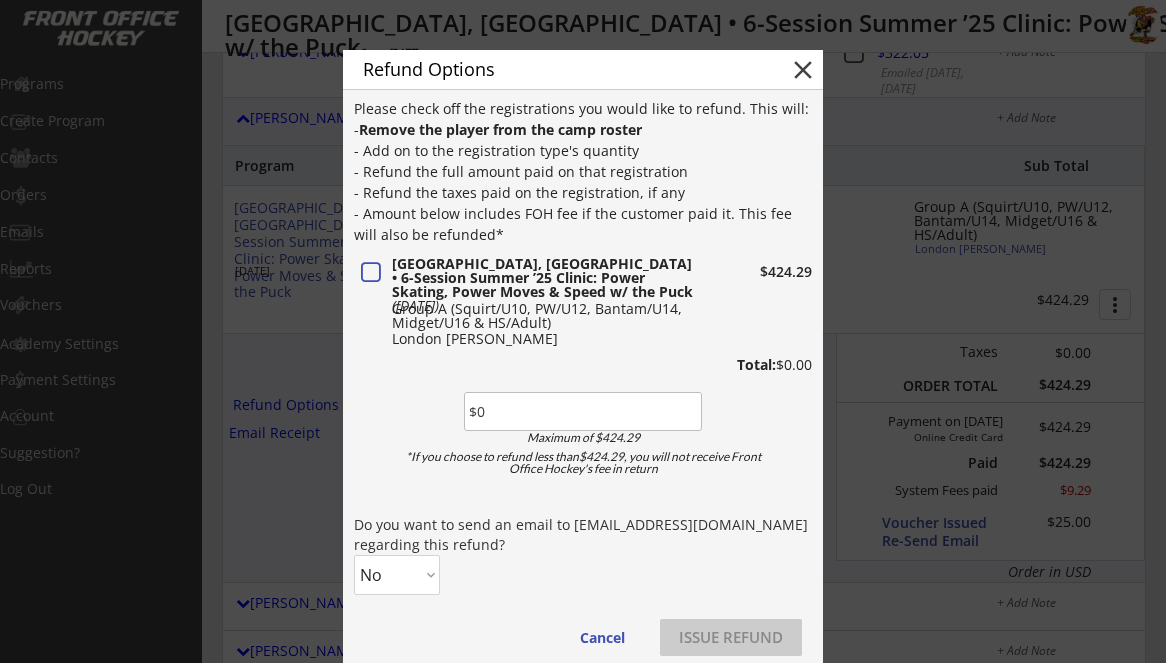click on "[GEOGRAPHIC_DATA], [GEOGRAPHIC_DATA] • 6-Session Summer ’25 Clinic: Power Skating, Power Moves & Speed w/ the Puck    ([DATE]) Group A (Squirt/U10, PW/U12, Bantam/U14, Midget/U16 & HS/Adult) $424.29 [GEOGRAPHIC_DATA][PERSON_NAME]" at bounding box center [583, 302] 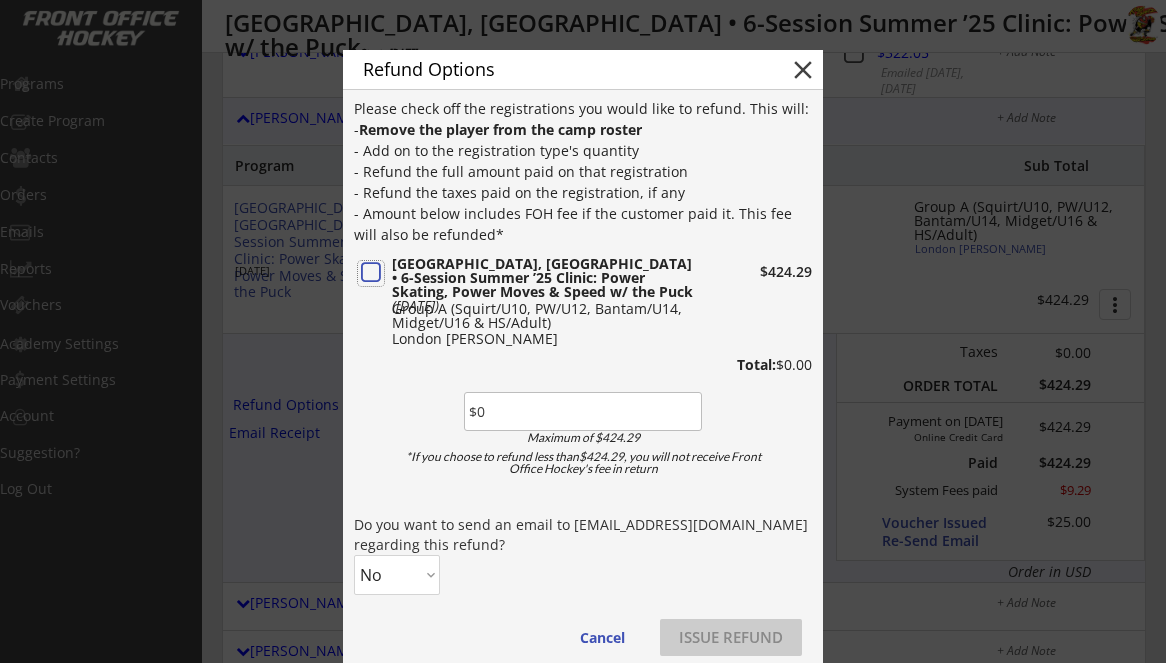 click at bounding box center (371, 273) 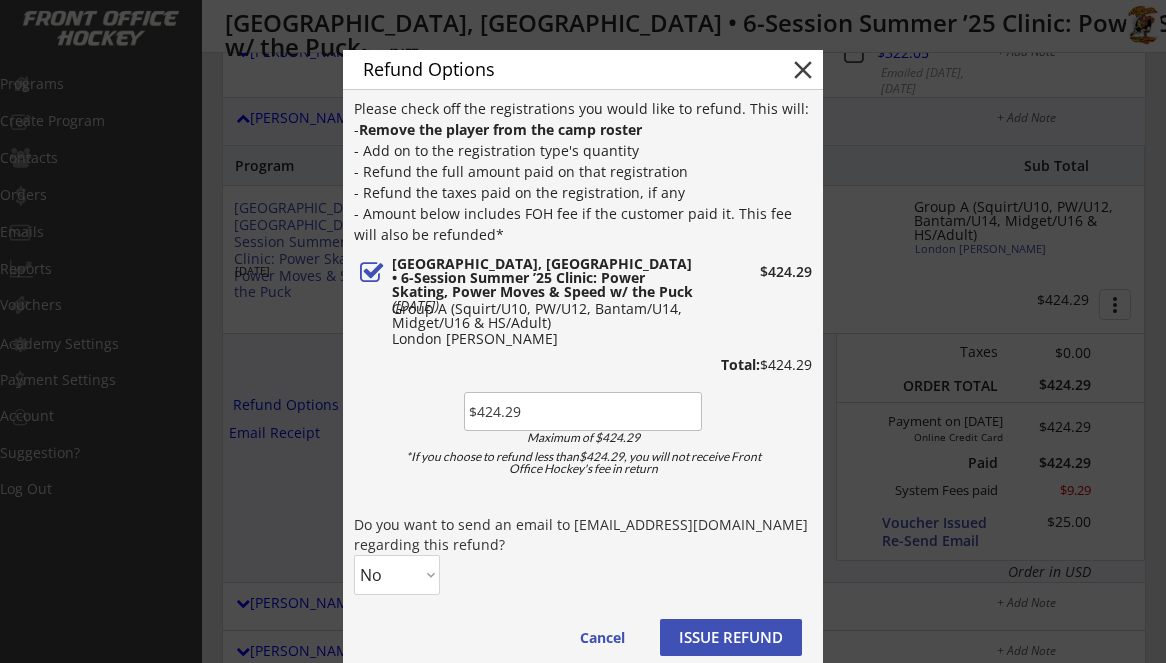 drag, startPoint x: 527, startPoint y: 408, endPoint x: 477, endPoint y: 414, distance: 50.358715 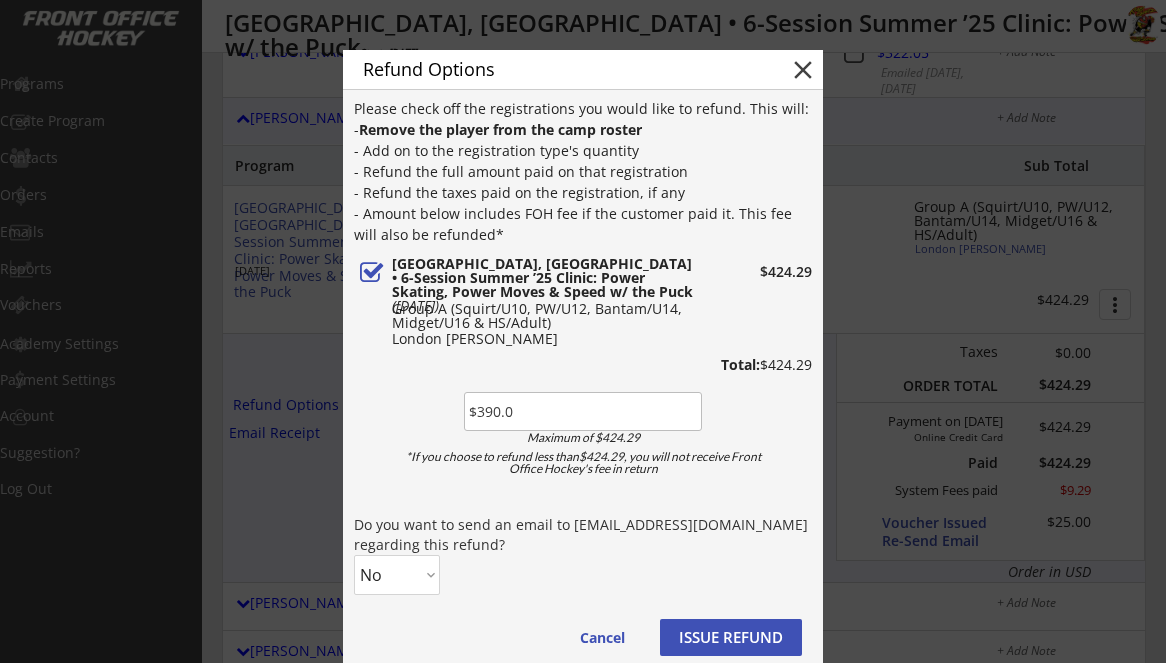 type on "$390.00" 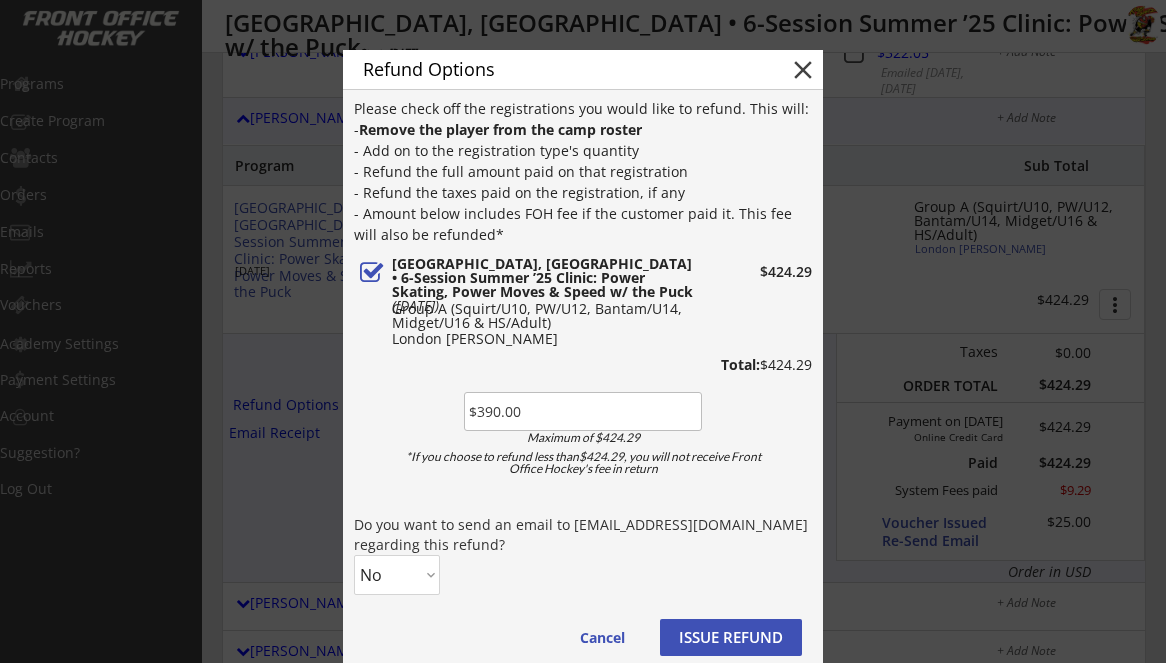 click on "Please check off the registrations you would like to refund. This will:
-  Remove the player from the camp roster - Add on to the registration type's quantity - Refund the full amount paid on that registration - Refund the taxes paid on the registration, if any - Amount below includes FOH fee if the customer paid it. This fee will also be refunded* [GEOGRAPHIC_DATA], [GEOGRAPHIC_DATA] • 6-Session Summer ’25 Clinic: Power Skating, Power Moves & Speed w/ the Puck    ([DATE]) Group A (Squirt/U10, PW/U12, Bantam/U14, Midget/U16 & HS/Adult) $424.29 London [PERSON_NAME] Total:    $424.29 Maximum of $424.29 *If you choose to refund less than$424.29, you will not receive Front Office Hockey's fee in return Do you want to send an email to [EMAIL_ADDRESS][DOMAIN_NAME] regarding this refund? No Yes Cancel ISSUE REFUND" at bounding box center [583, 386] 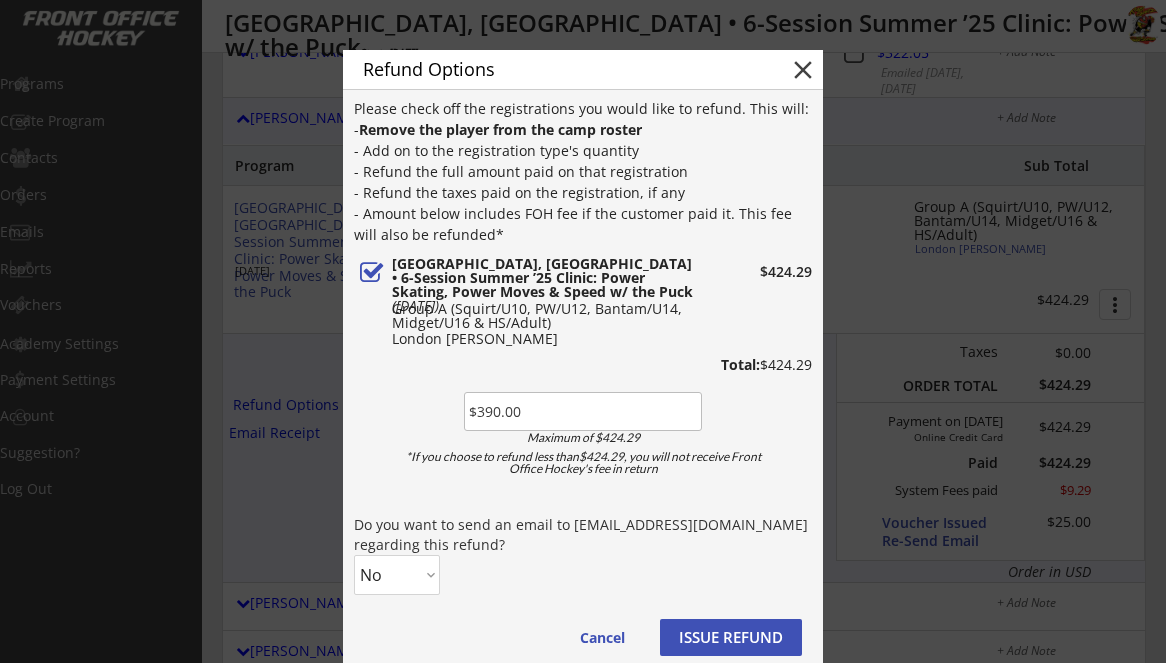 select on ""Yes"" 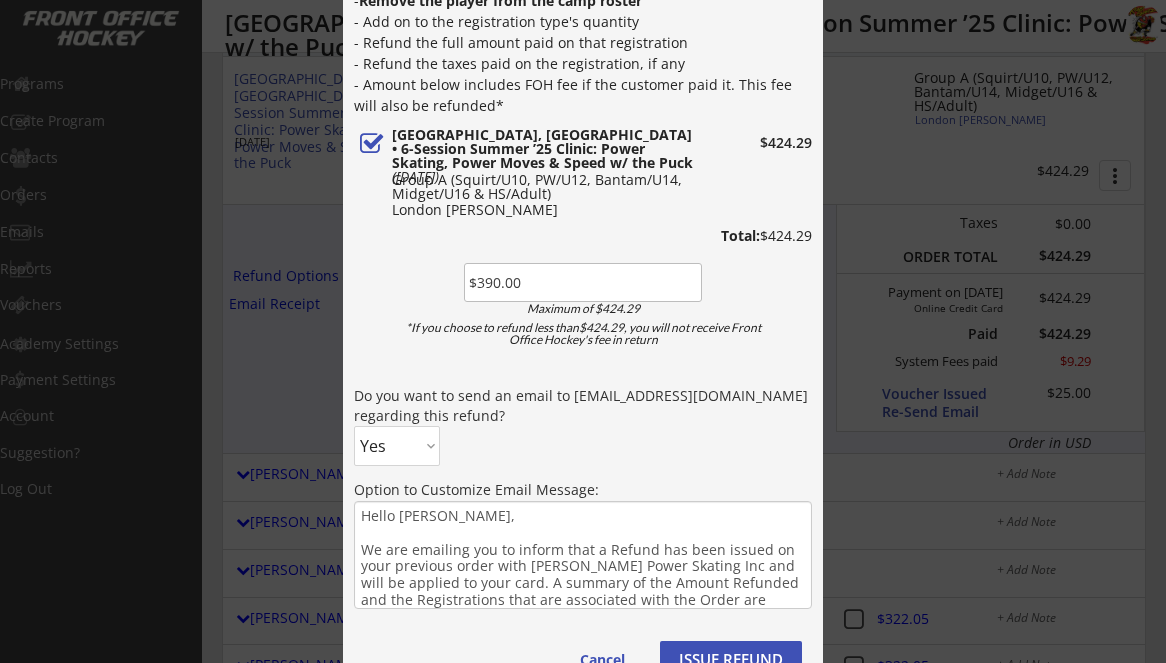 scroll, scrollTop: 706, scrollLeft: 0, axis: vertical 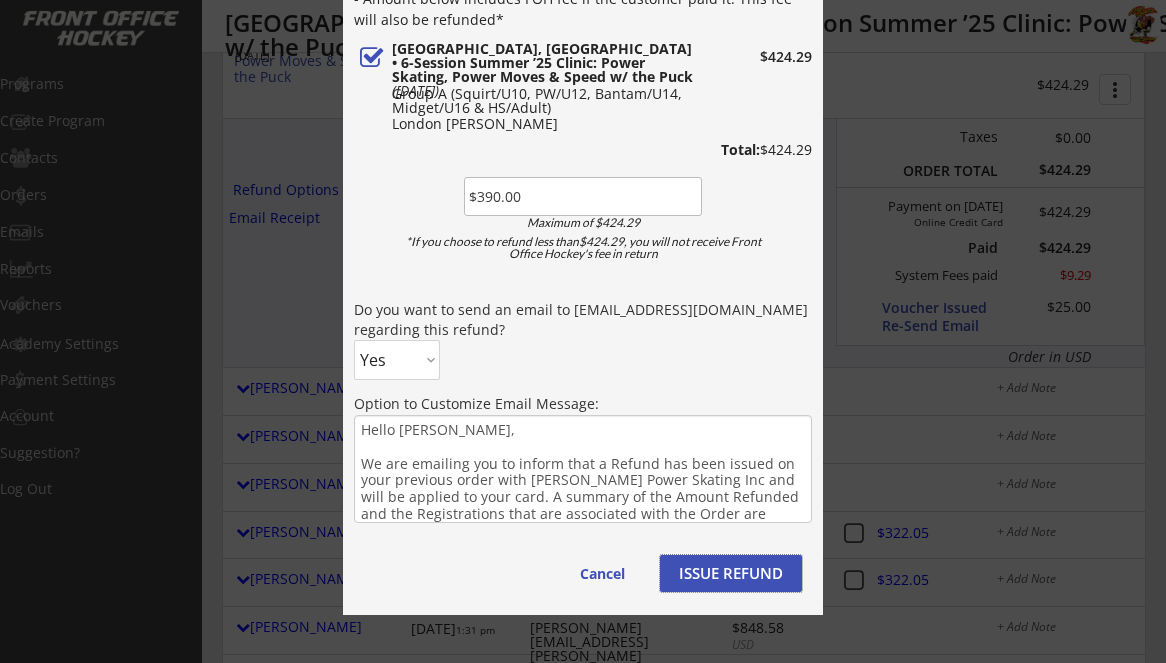 click on "ISSUE REFUND" at bounding box center (731, 573) 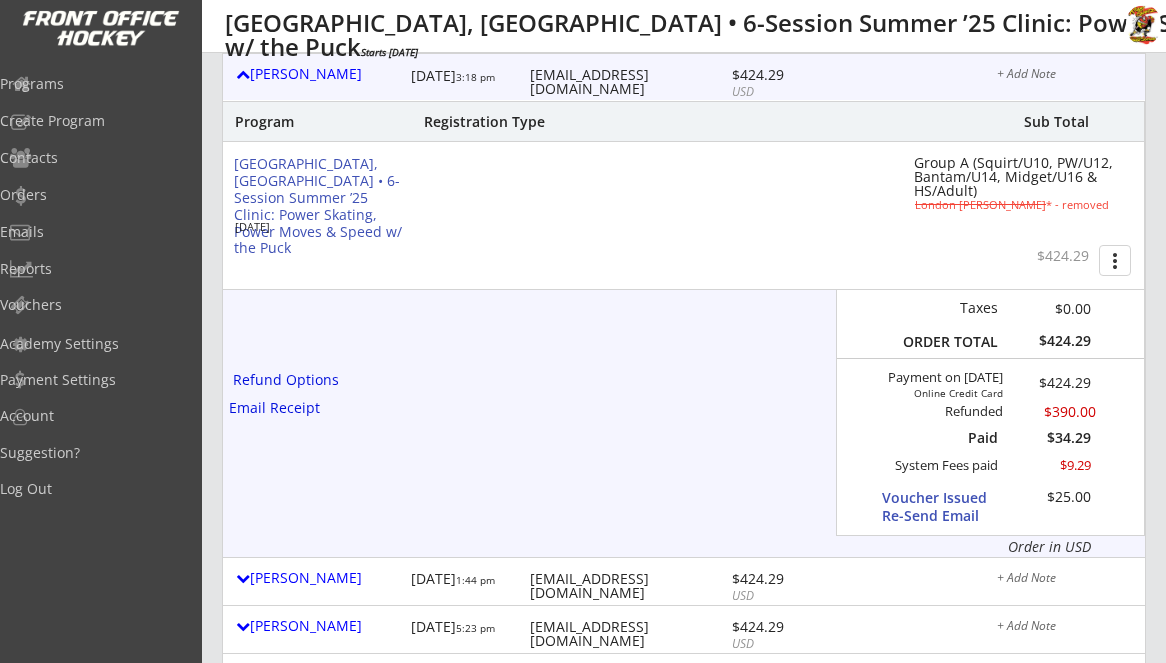 scroll, scrollTop: 469, scrollLeft: 0, axis: vertical 